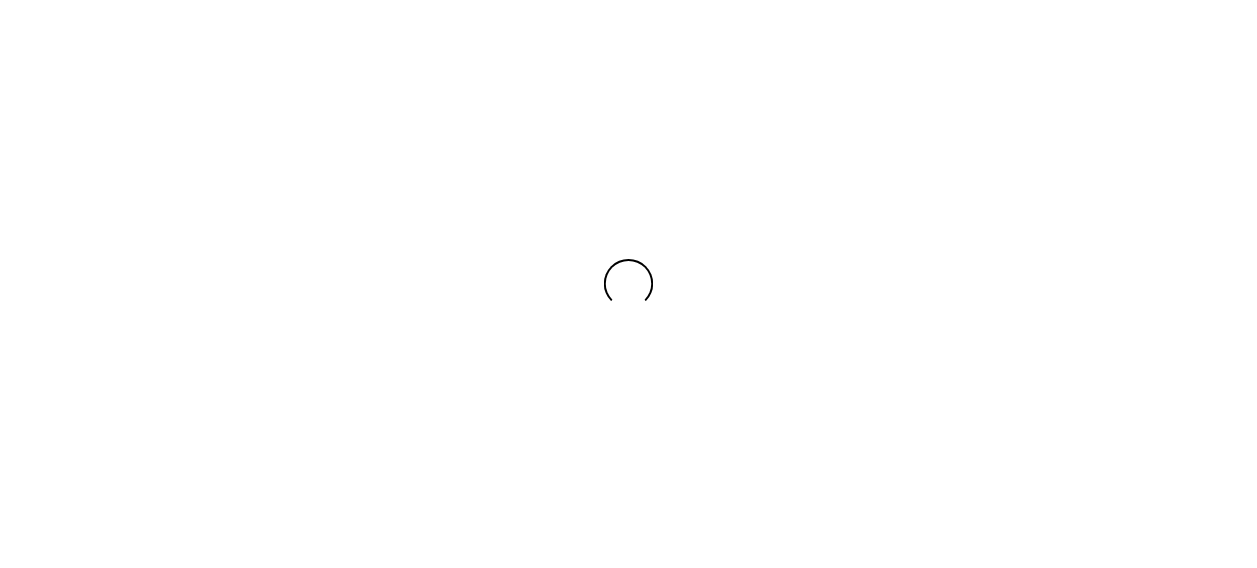 scroll, scrollTop: 0, scrollLeft: 0, axis: both 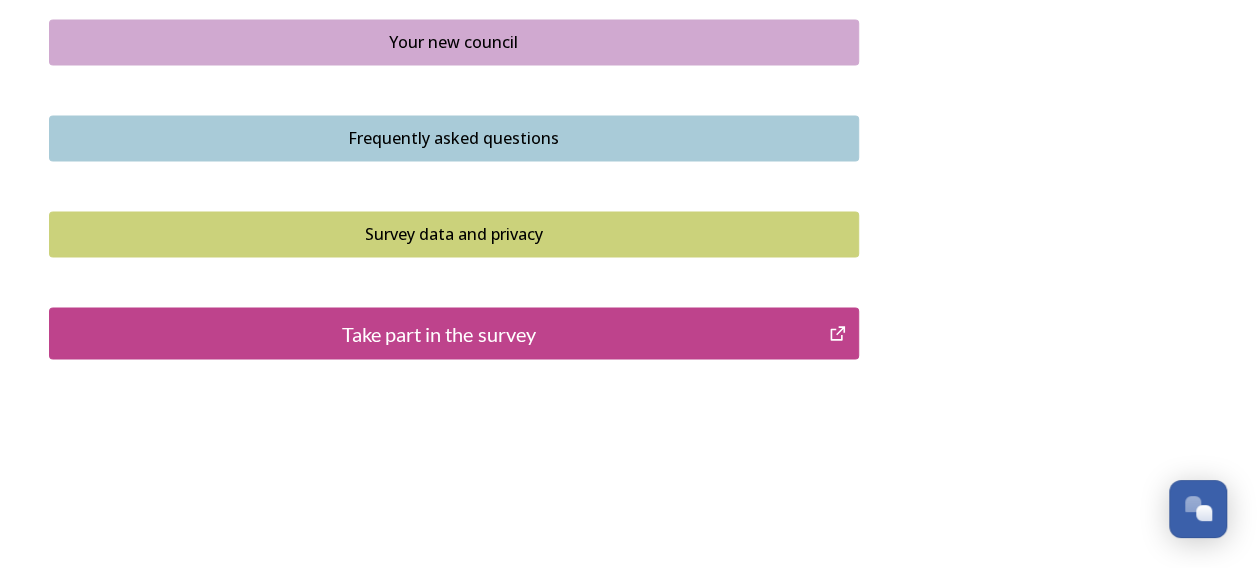 click on "Take part in the survey" at bounding box center (439, 333) 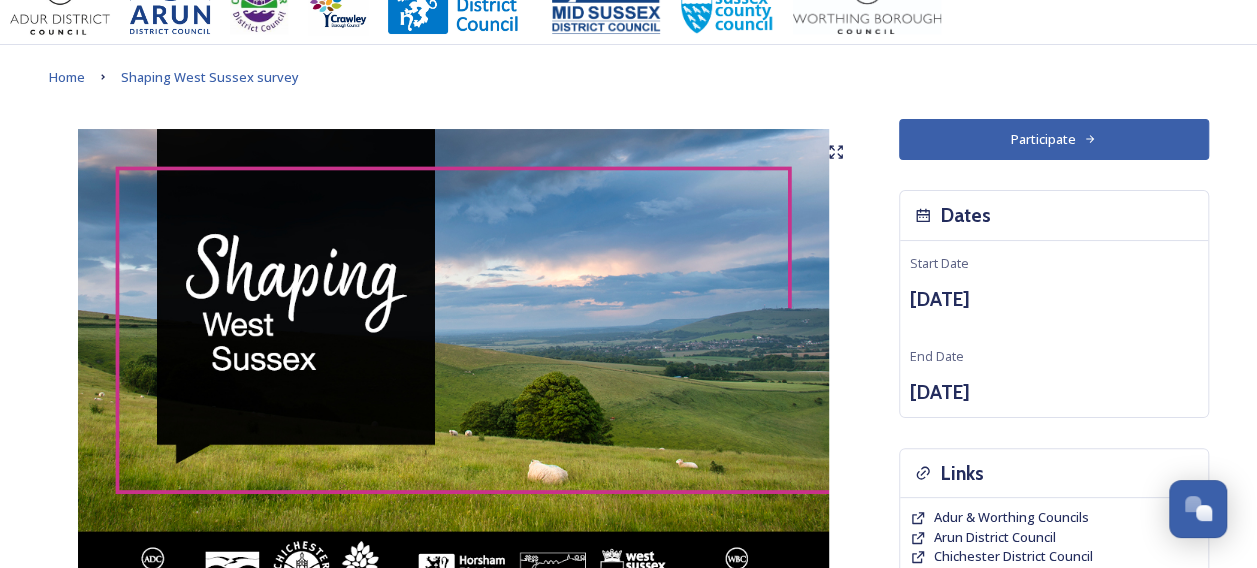 scroll, scrollTop: 0, scrollLeft: 0, axis: both 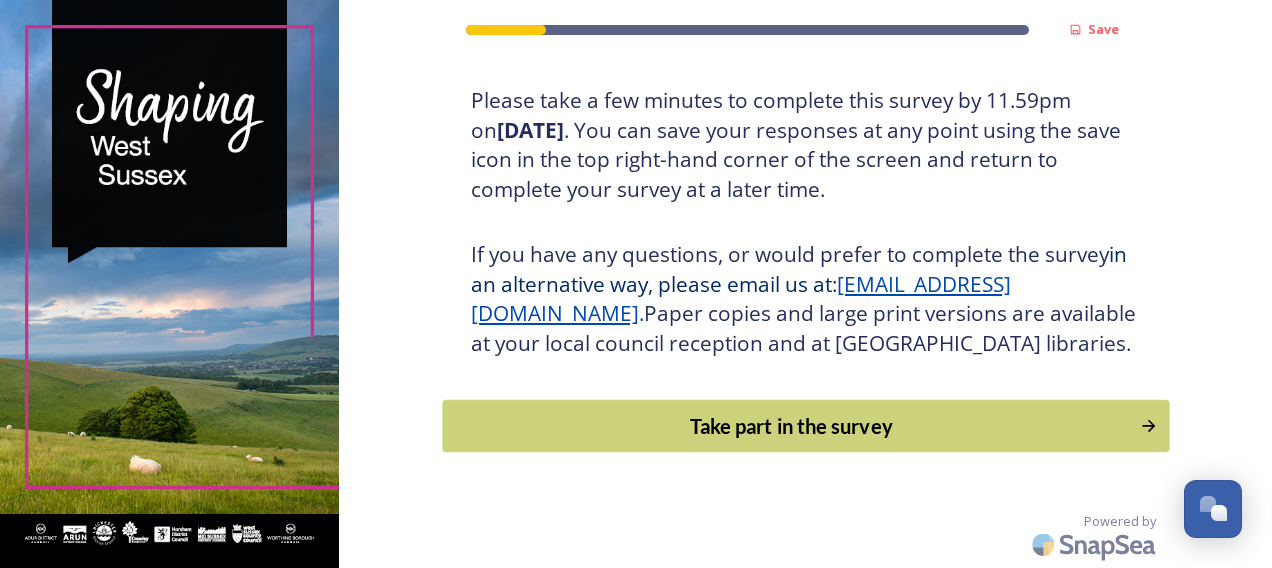 click on "Take part in the survey" at bounding box center (791, 426) 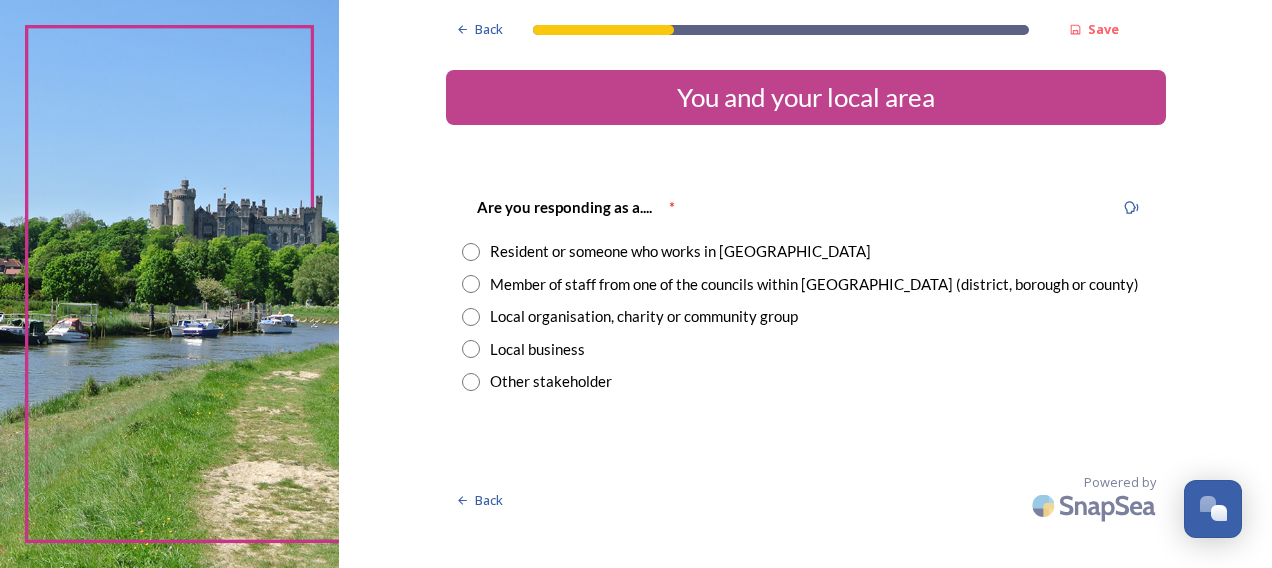 click at bounding box center (471, 252) 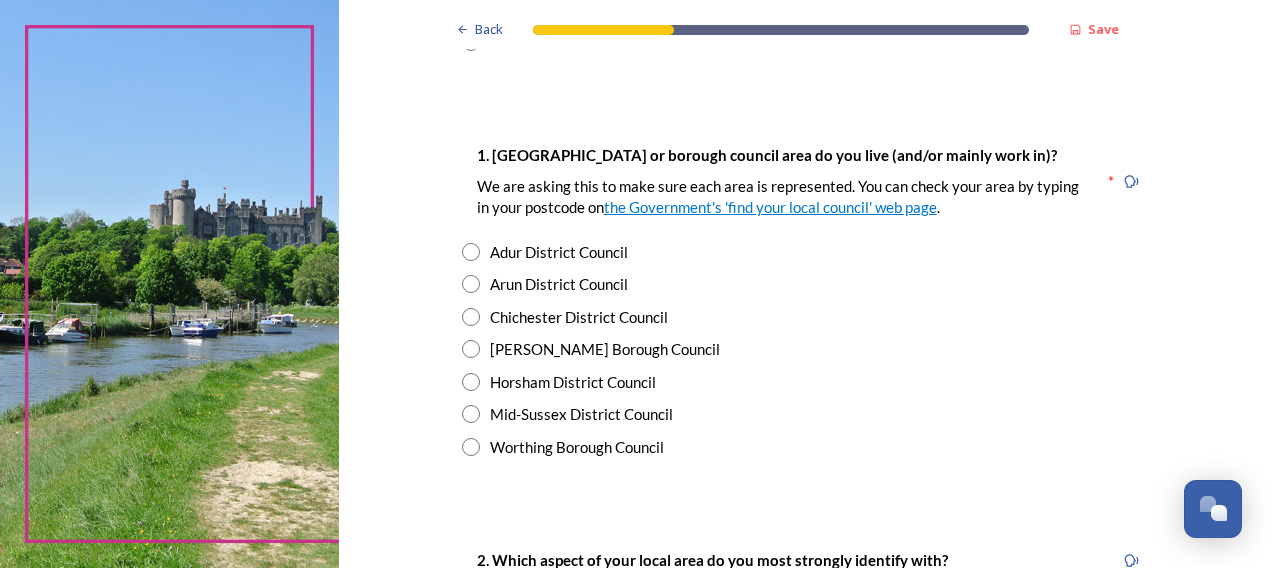 scroll, scrollTop: 351, scrollLeft: 0, axis: vertical 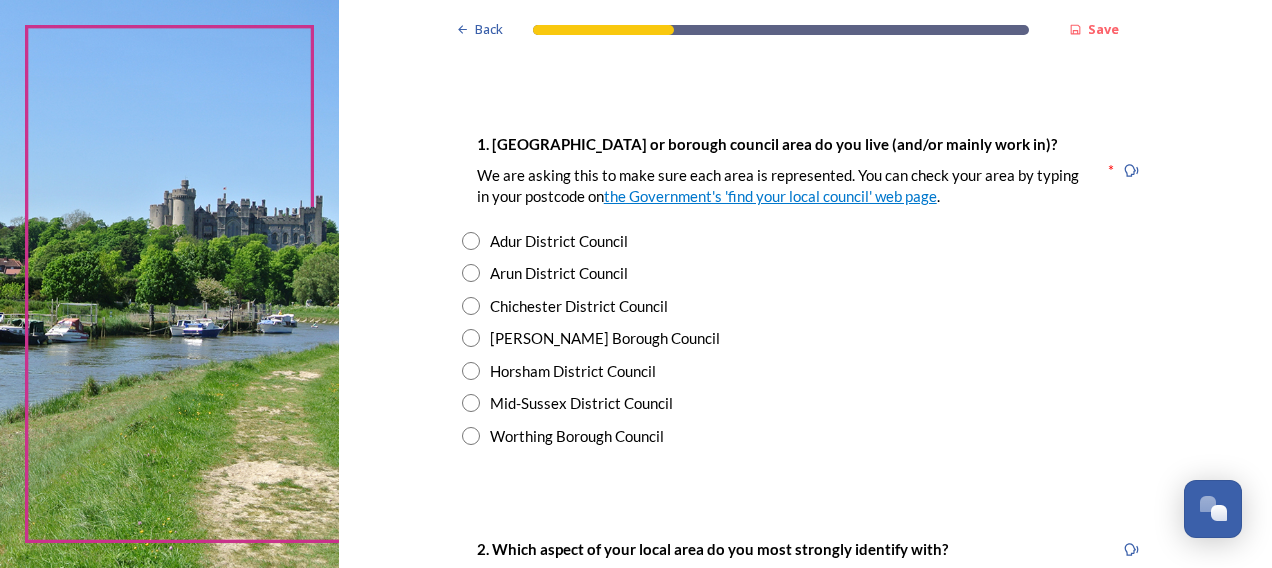 click at bounding box center [471, 241] 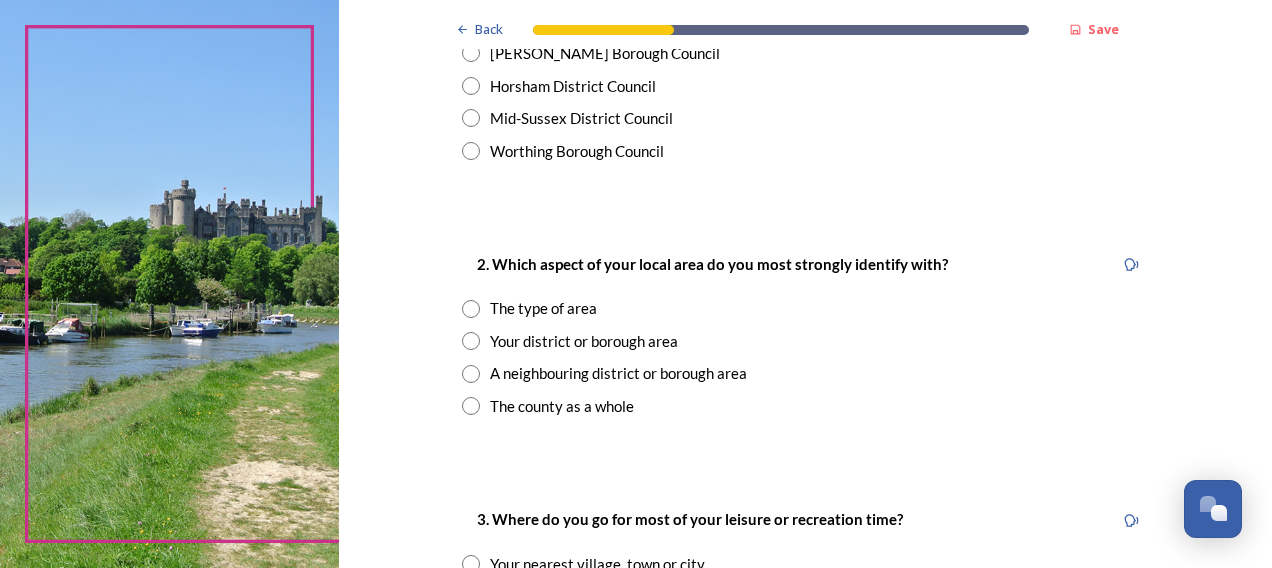 scroll, scrollTop: 646, scrollLeft: 0, axis: vertical 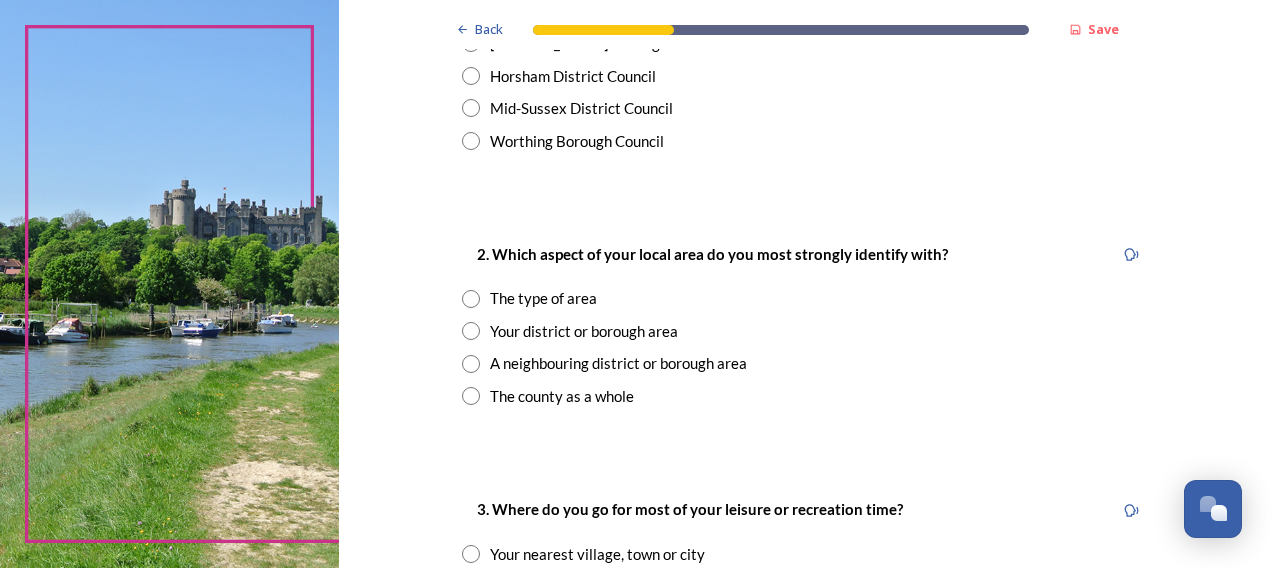 click at bounding box center [471, 396] 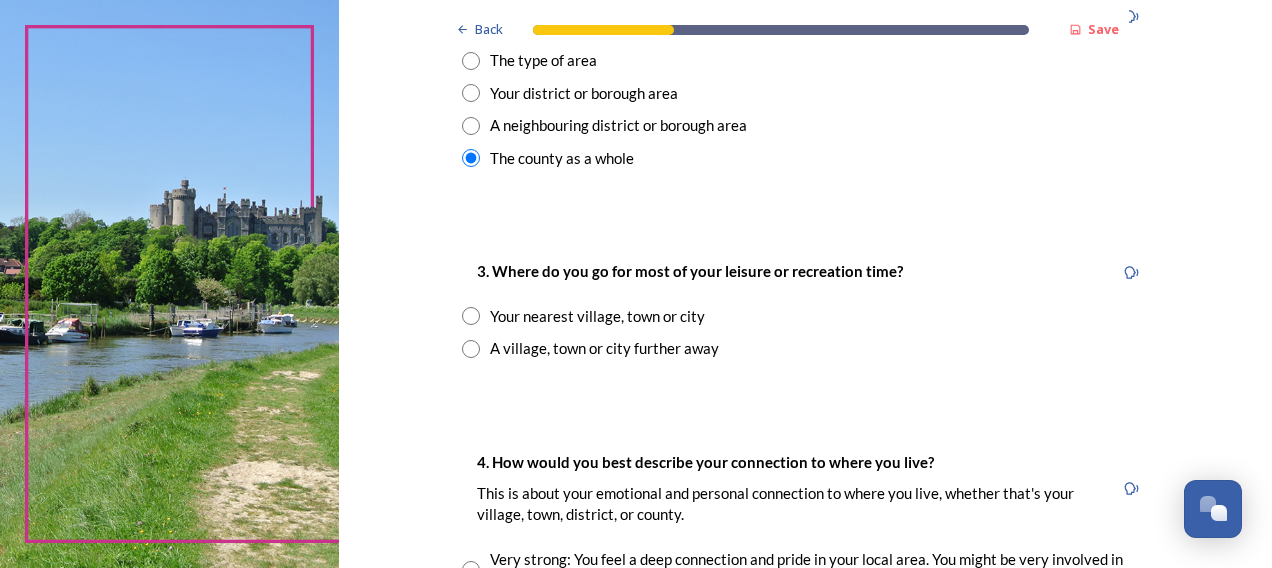 scroll, scrollTop: 887, scrollLeft: 0, axis: vertical 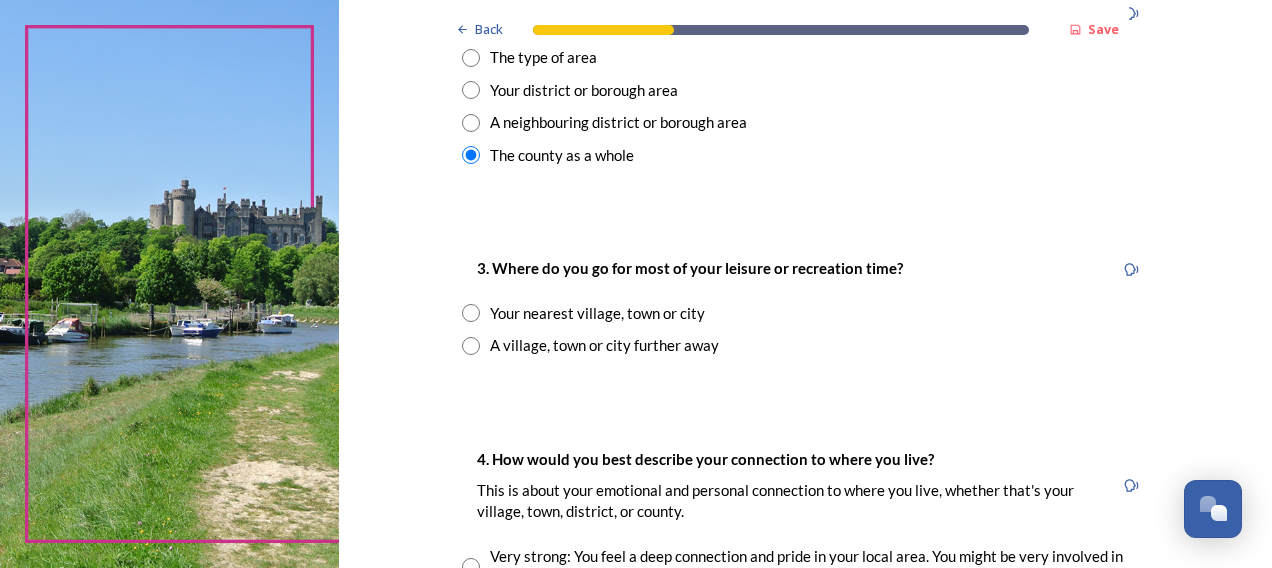 click at bounding box center (471, 313) 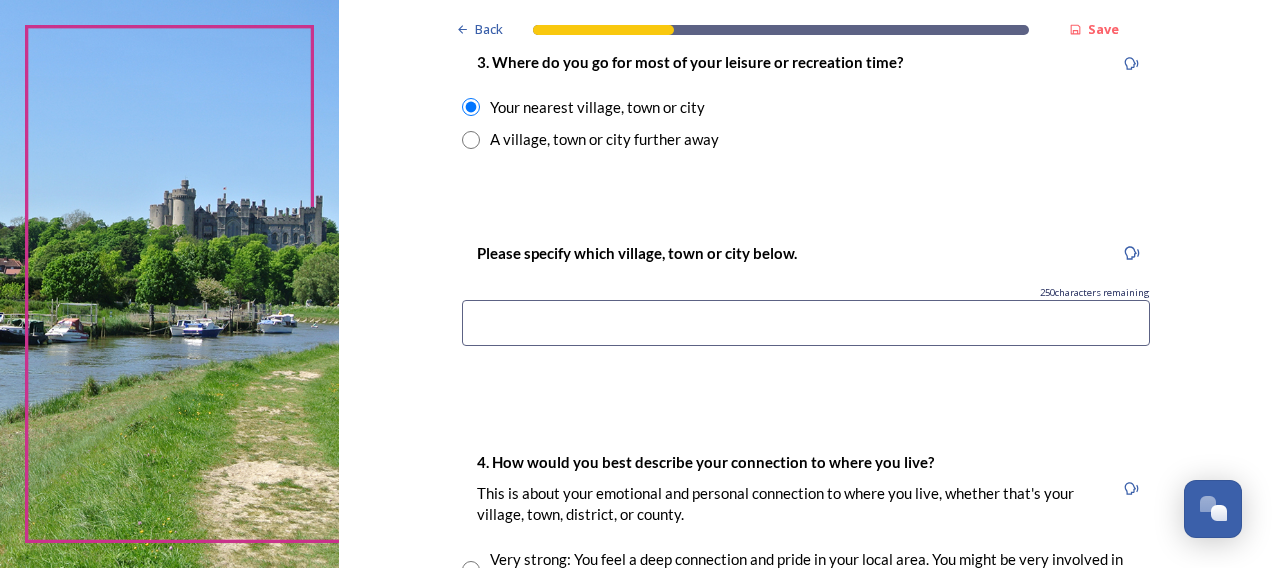 scroll, scrollTop: 1092, scrollLeft: 0, axis: vertical 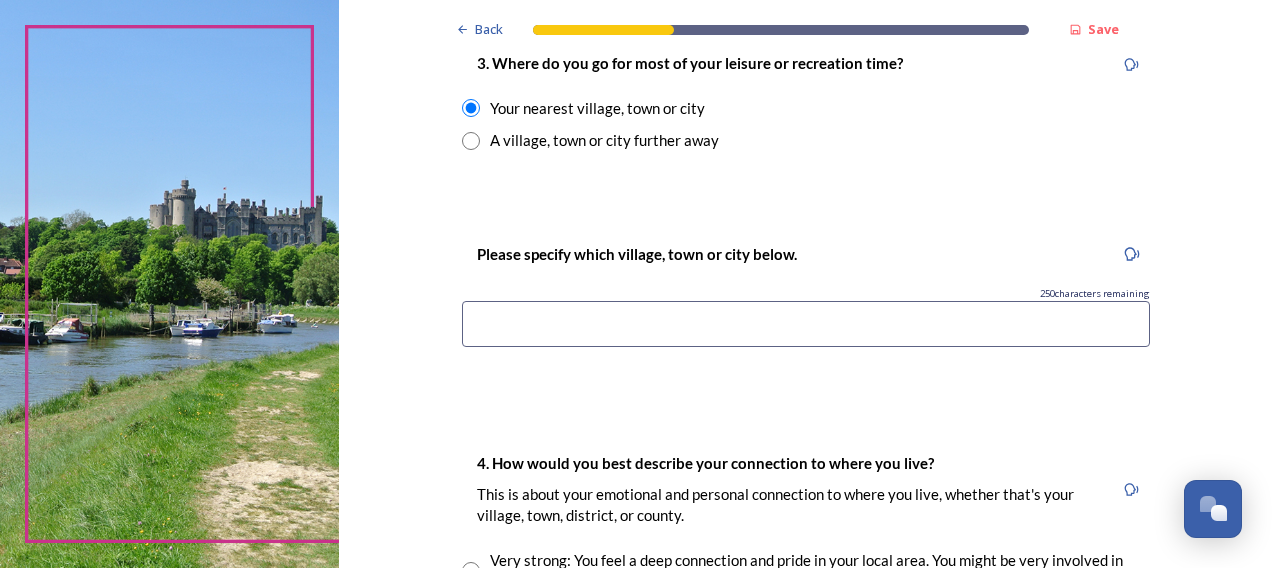click at bounding box center [806, 324] 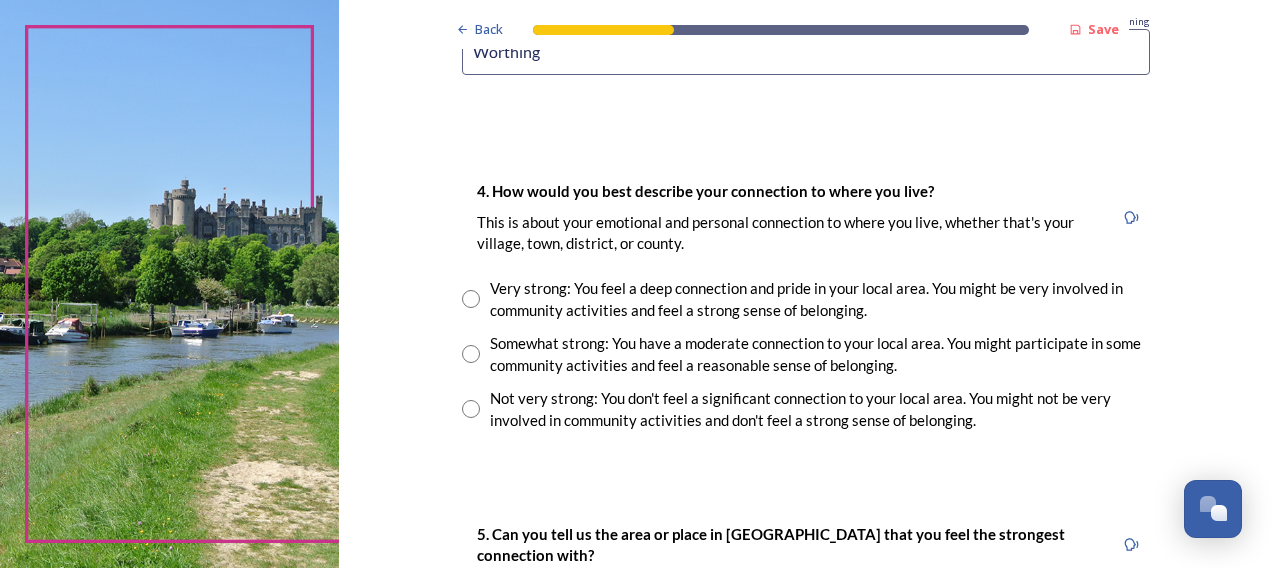 scroll, scrollTop: 1365, scrollLeft: 0, axis: vertical 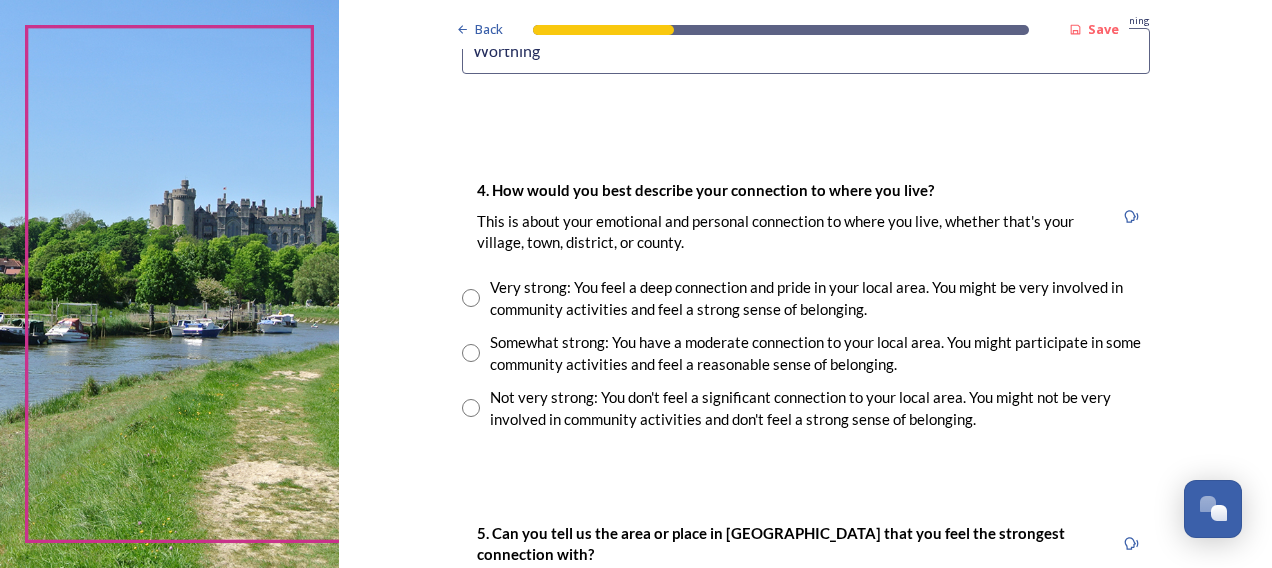 type on "Worthing" 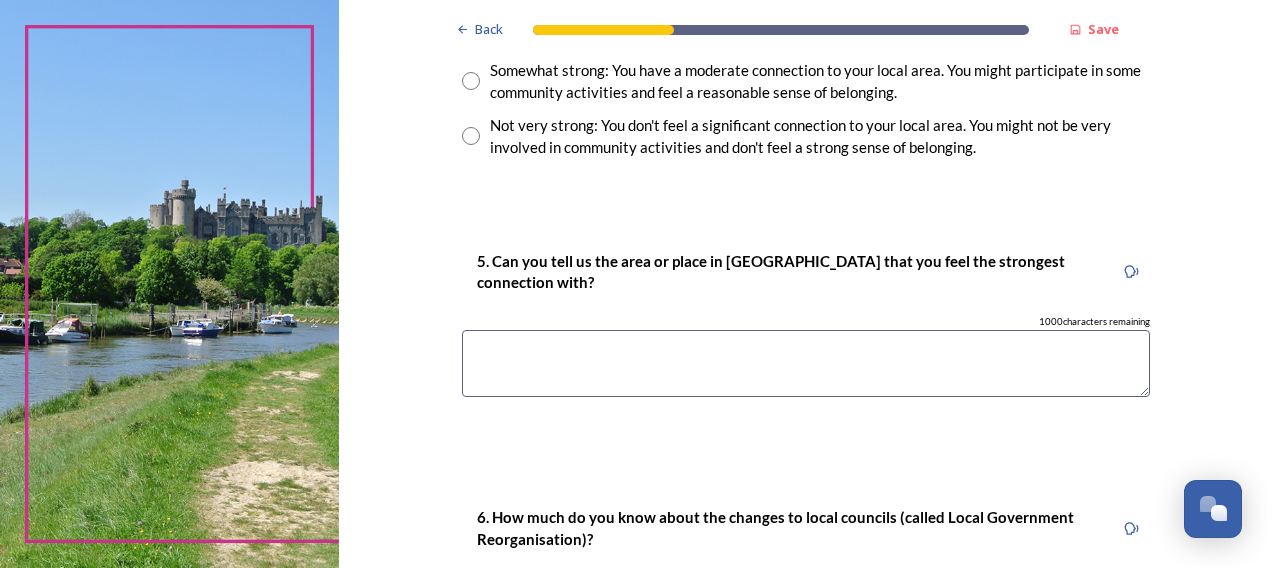 scroll, scrollTop: 1638, scrollLeft: 0, axis: vertical 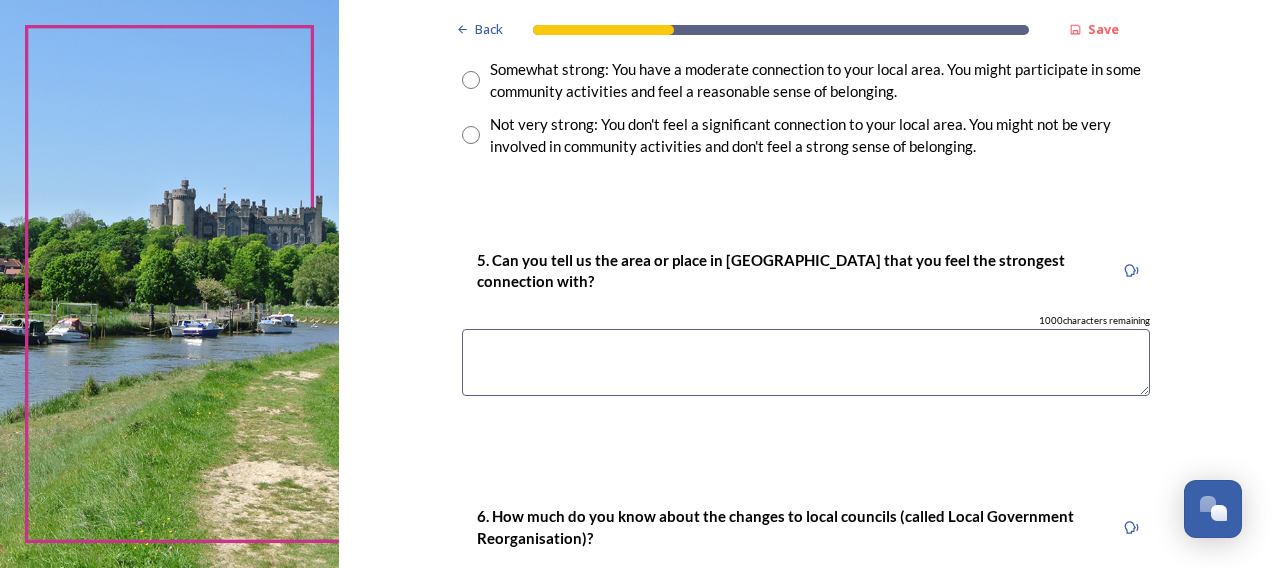 click at bounding box center (806, 362) 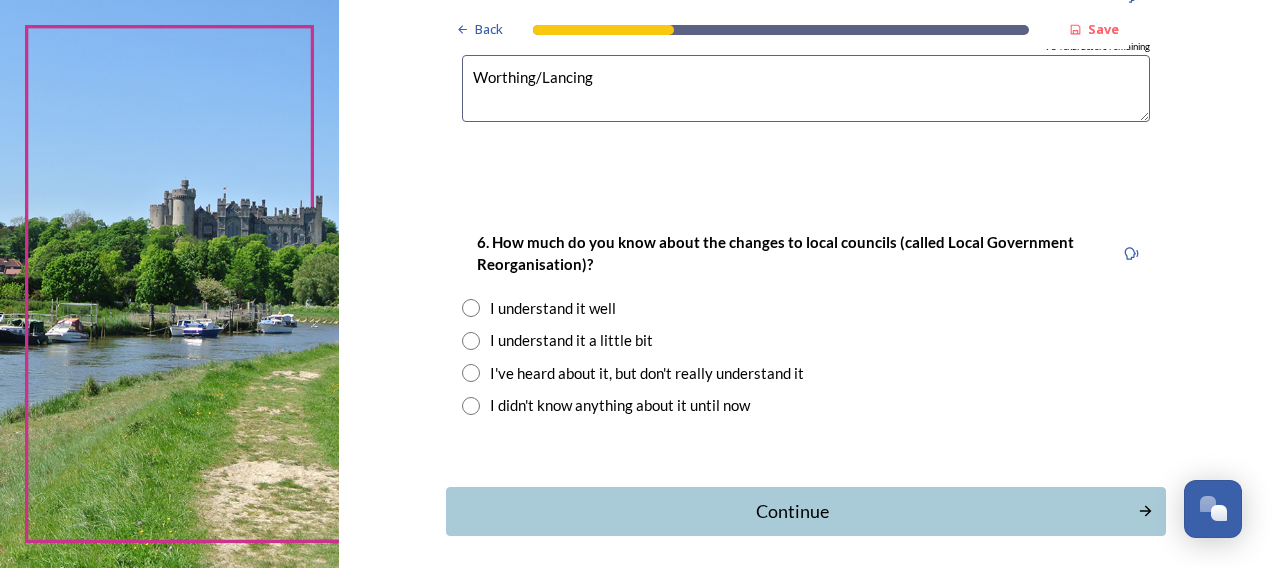 scroll, scrollTop: 1917, scrollLeft: 0, axis: vertical 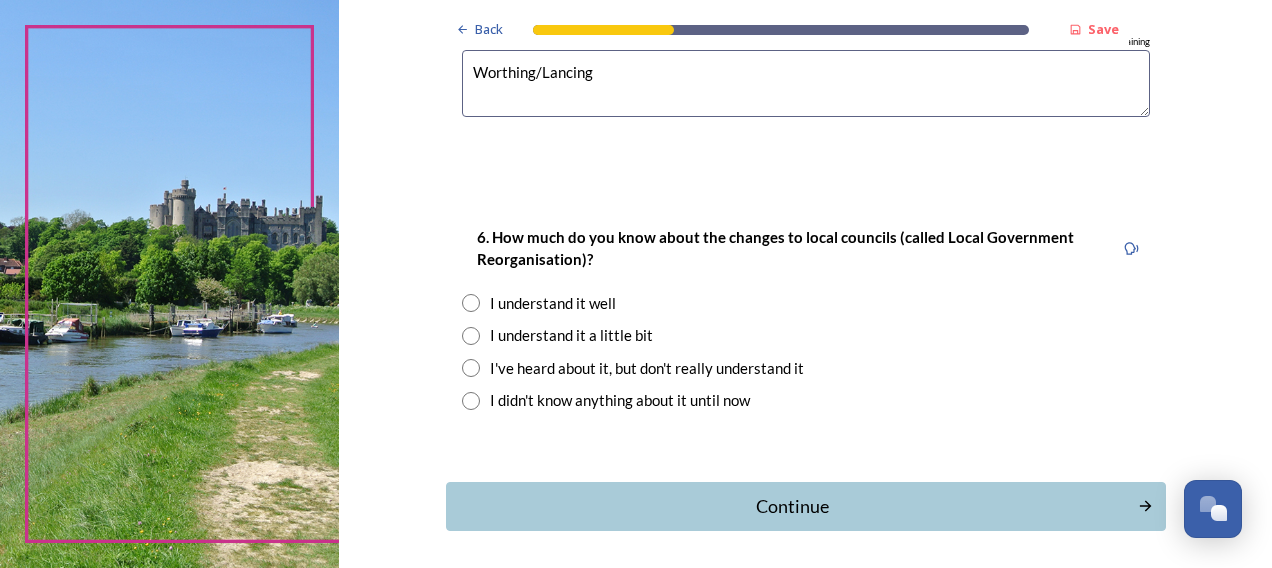 type on "Worthing/Lancing" 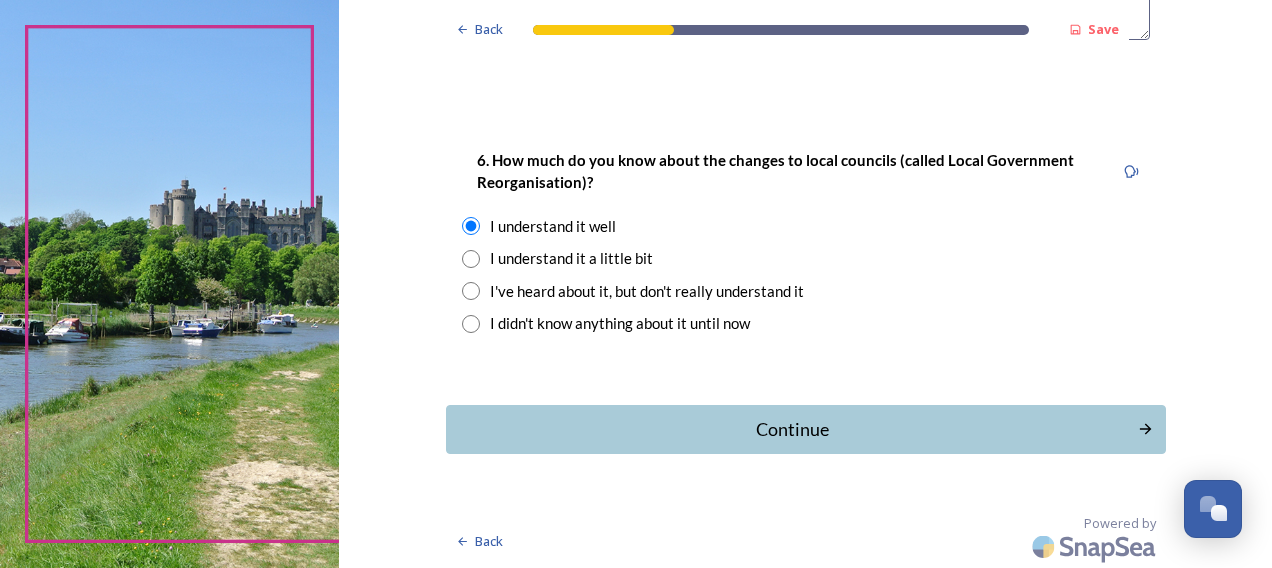 scroll, scrollTop: 1993, scrollLeft: 0, axis: vertical 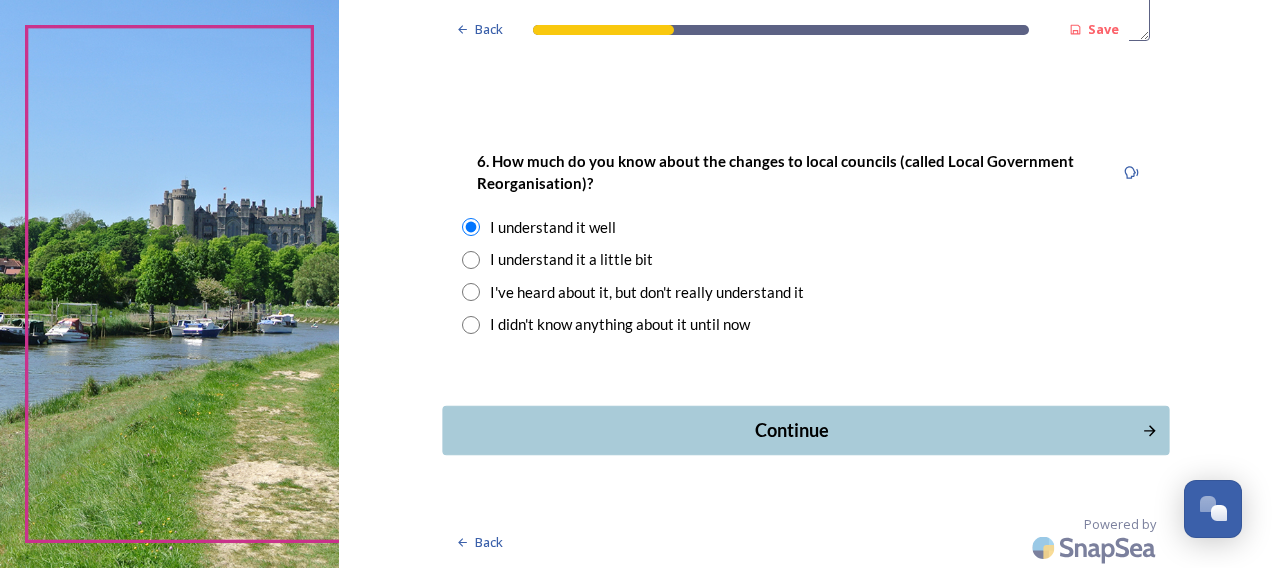 click on "Continue" at bounding box center [791, 430] 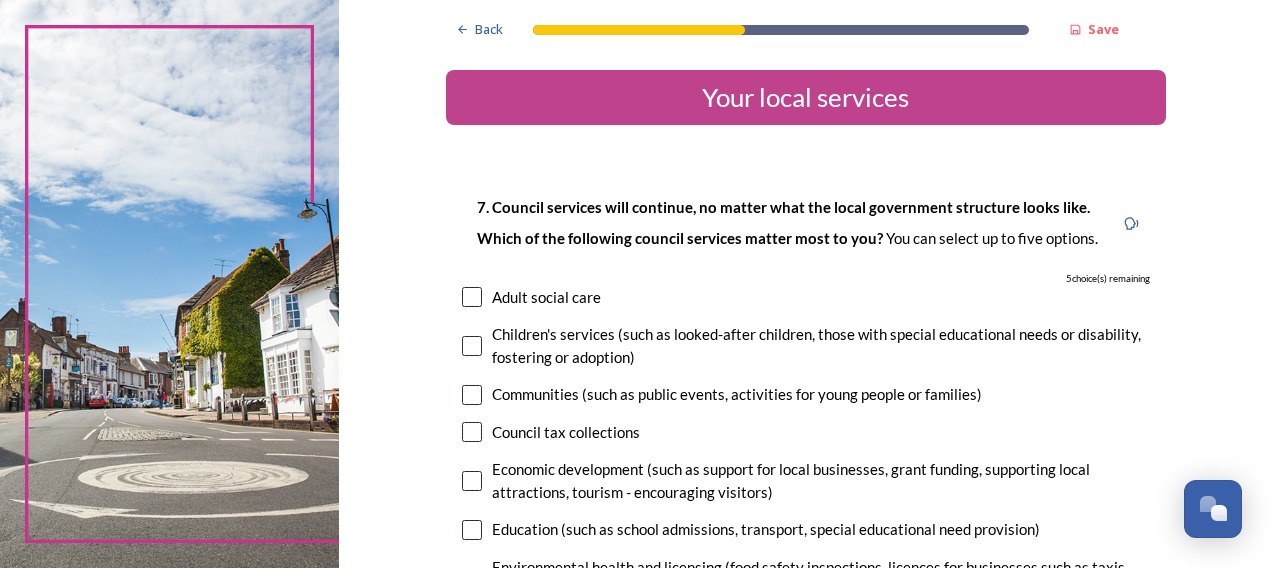 click at bounding box center [472, 297] 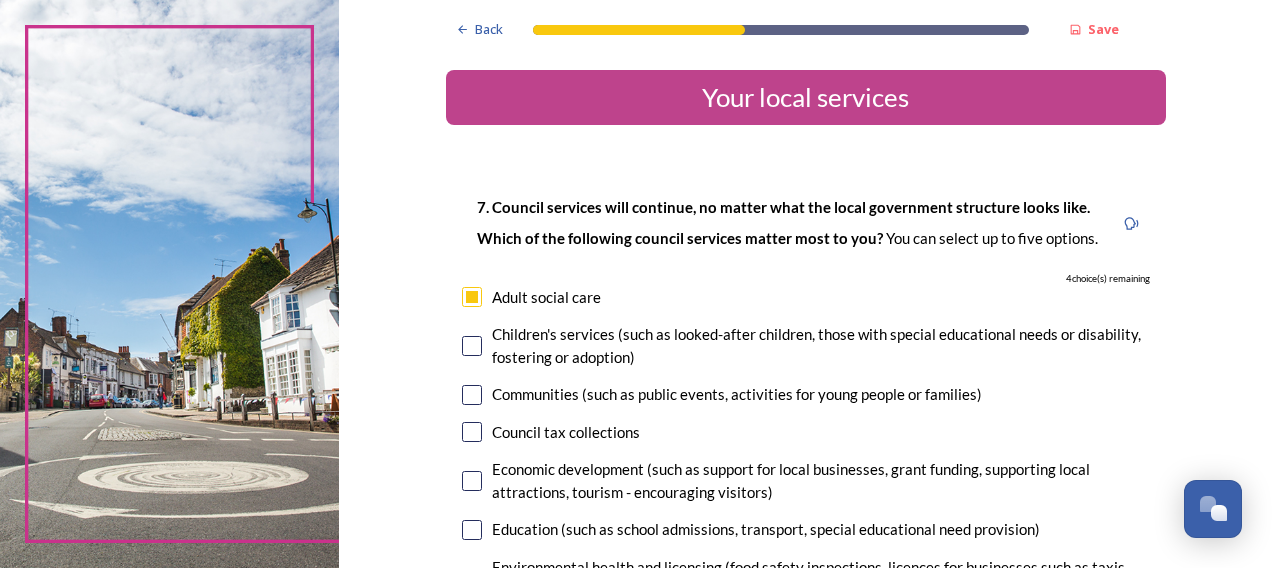 click at bounding box center [472, 346] 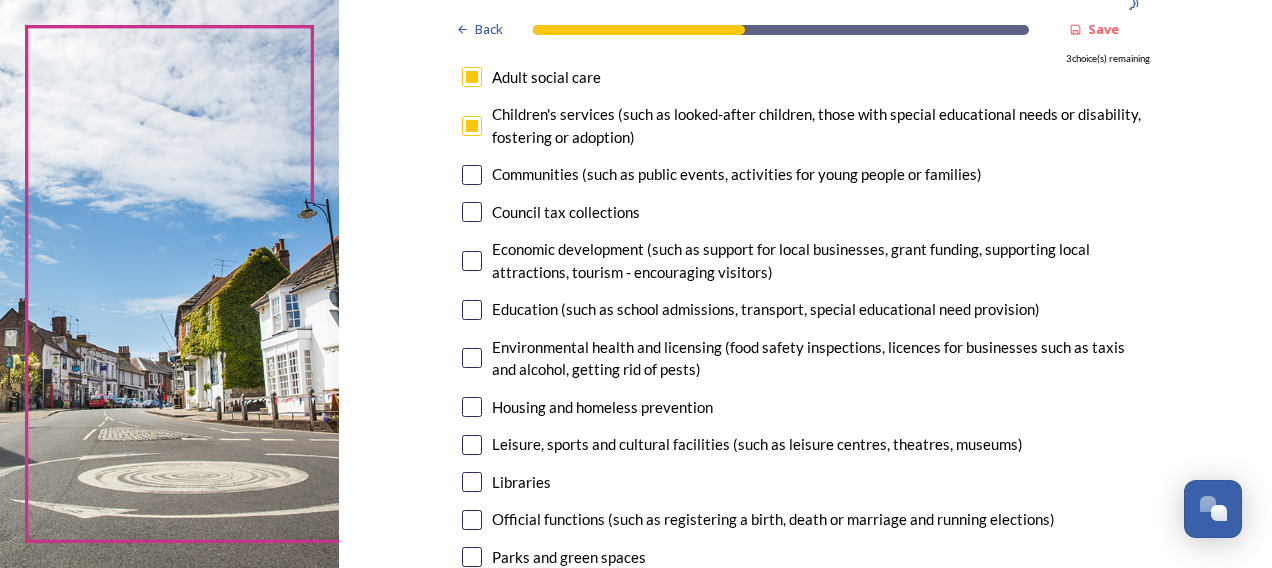 scroll, scrollTop: 224, scrollLeft: 0, axis: vertical 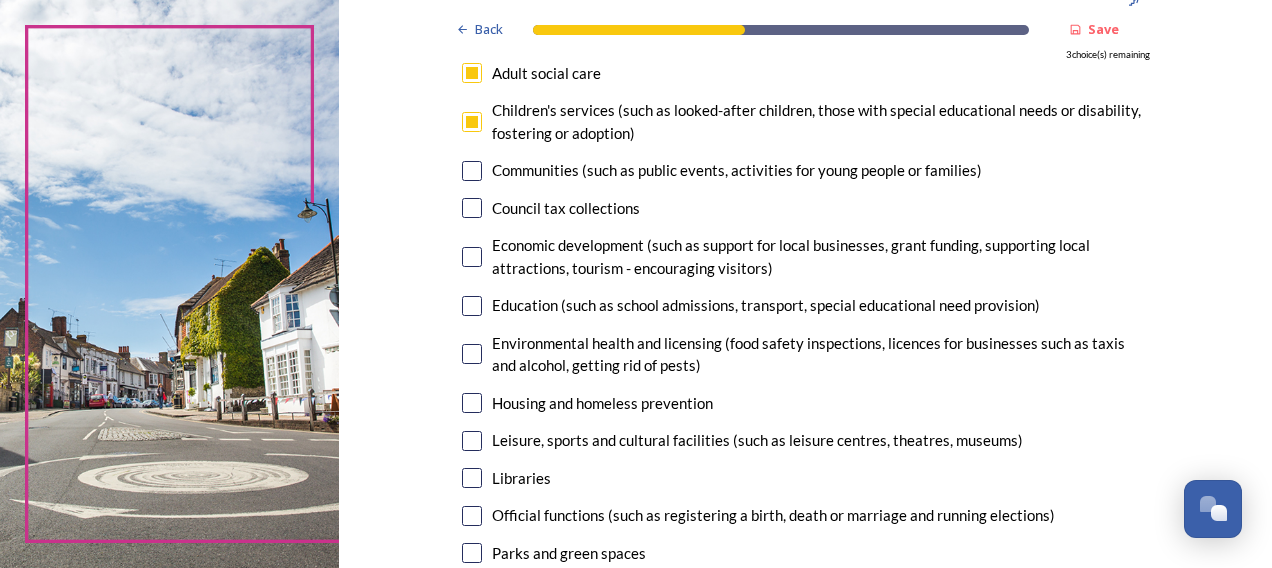 click at bounding box center (472, 306) 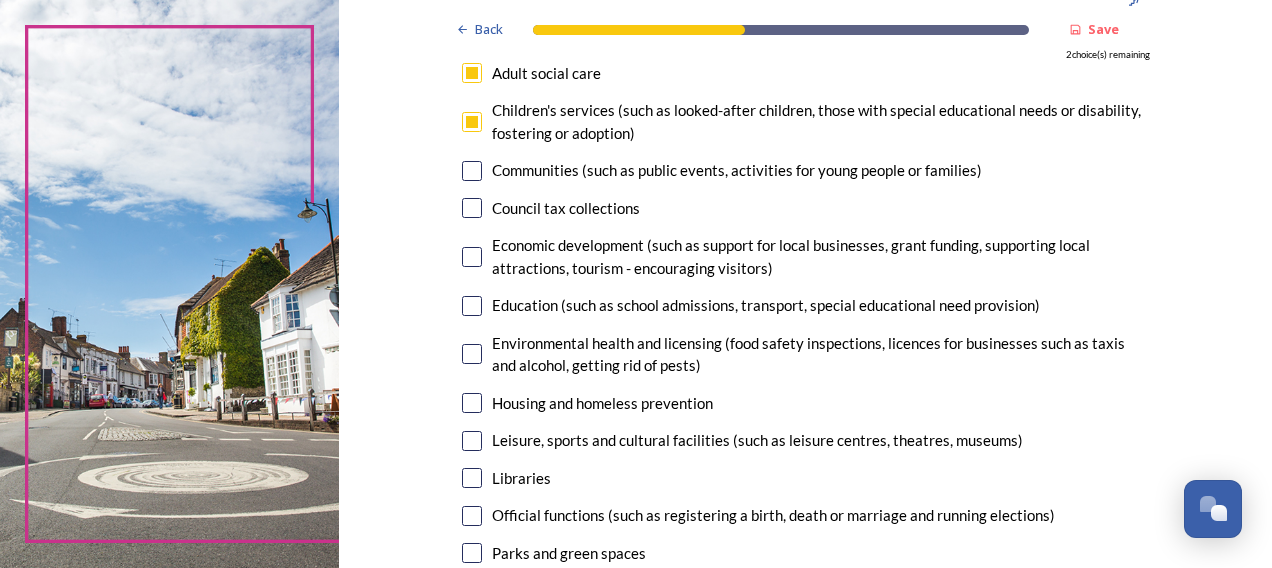 checkbox on "true" 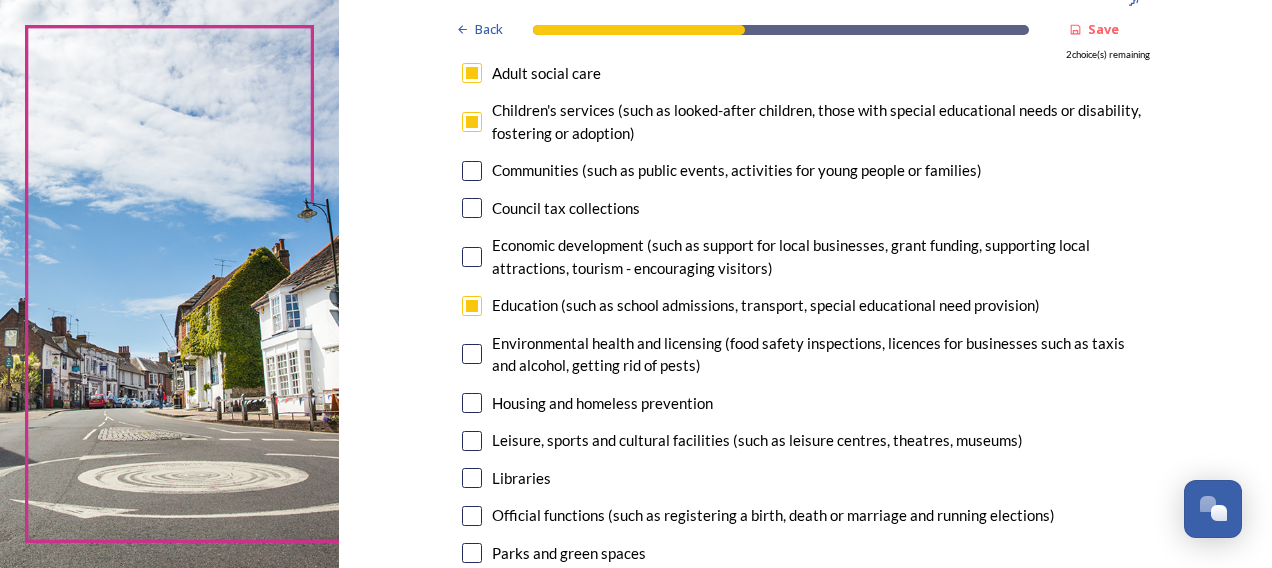 click at bounding box center (472, 441) 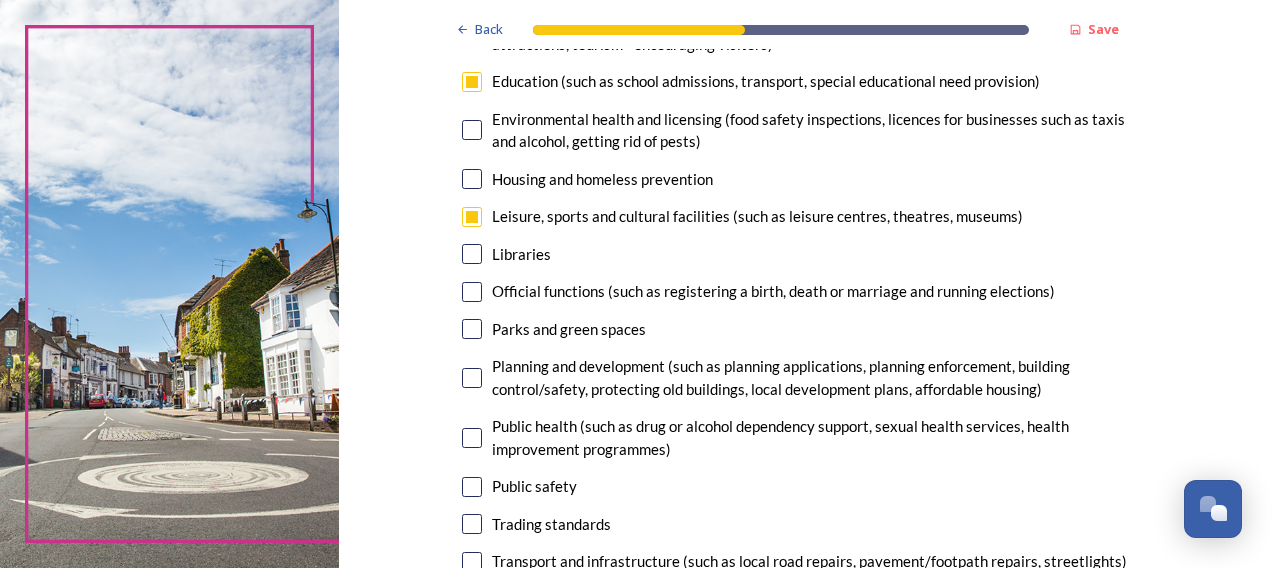 scroll, scrollTop: 442, scrollLeft: 0, axis: vertical 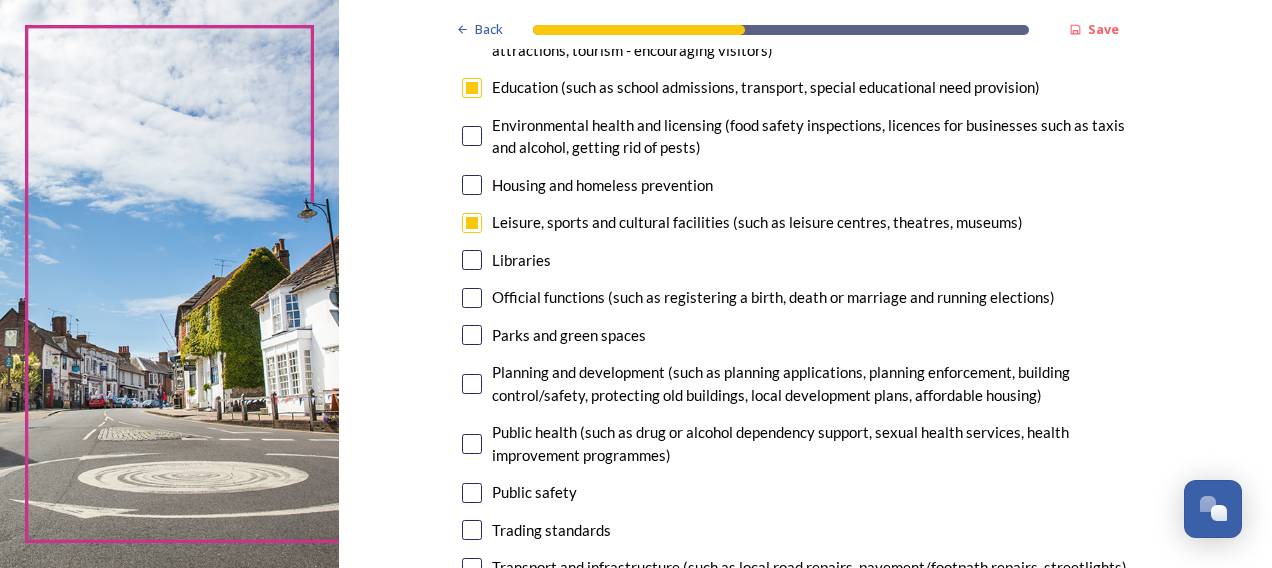 click at bounding box center [472, 335] 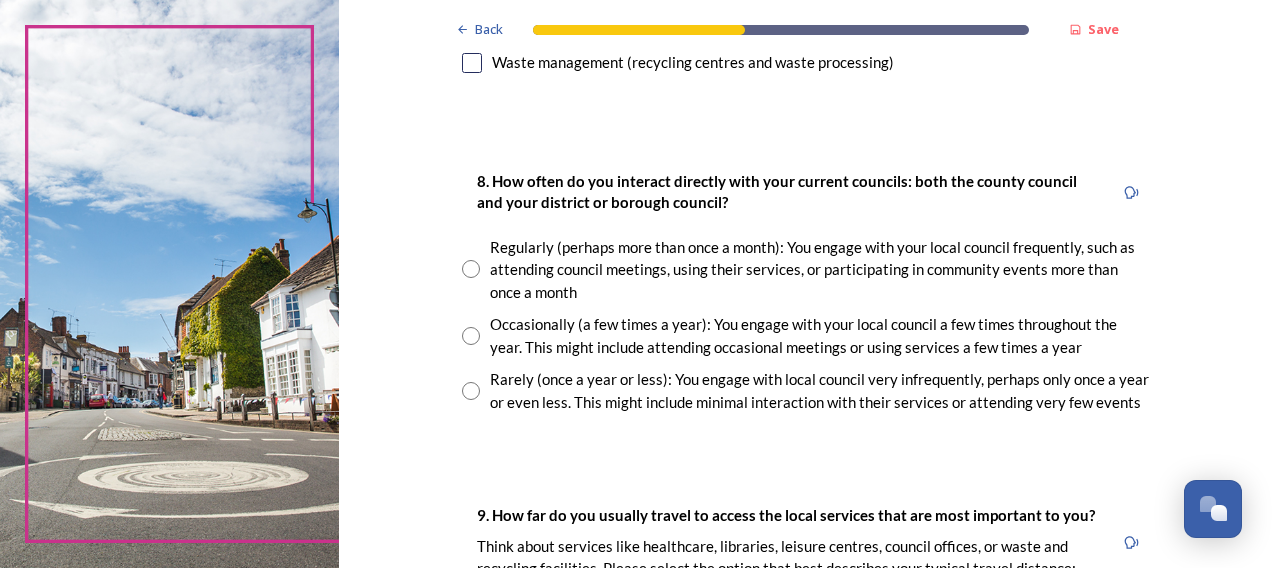 scroll, scrollTop: 1022, scrollLeft: 0, axis: vertical 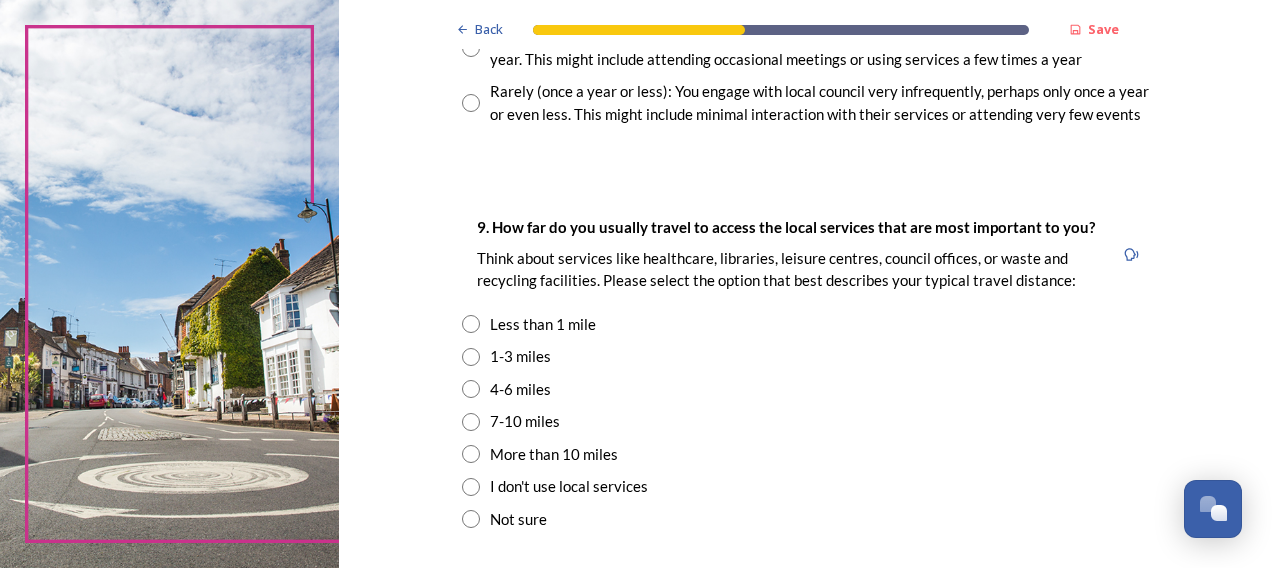 click at bounding box center (471, 454) 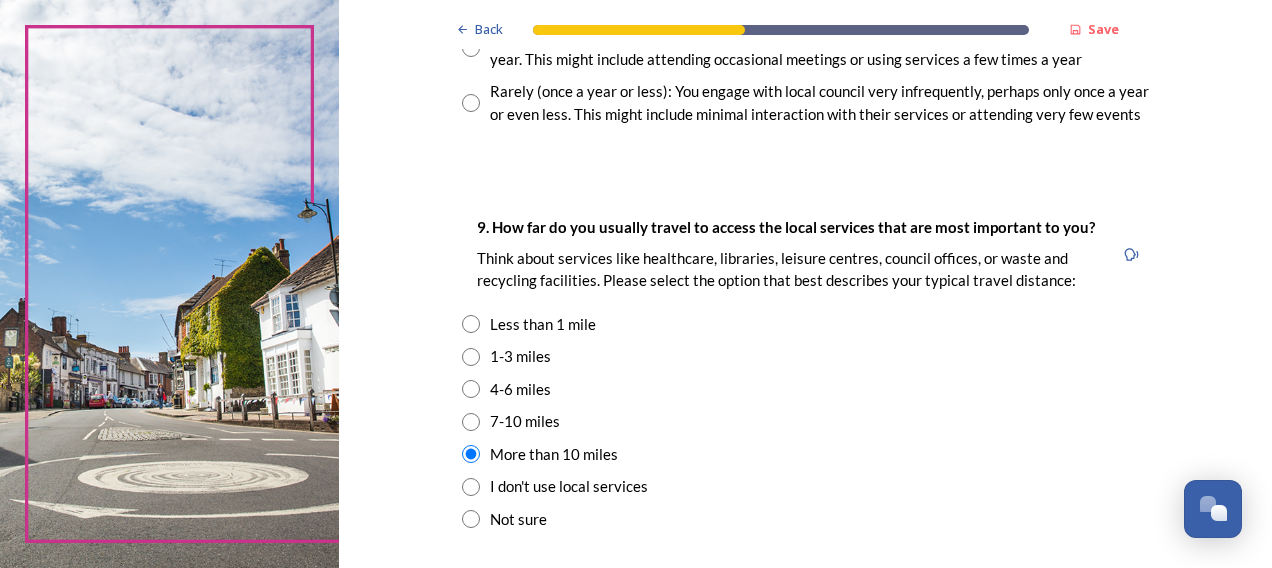 click at bounding box center (471, 422) 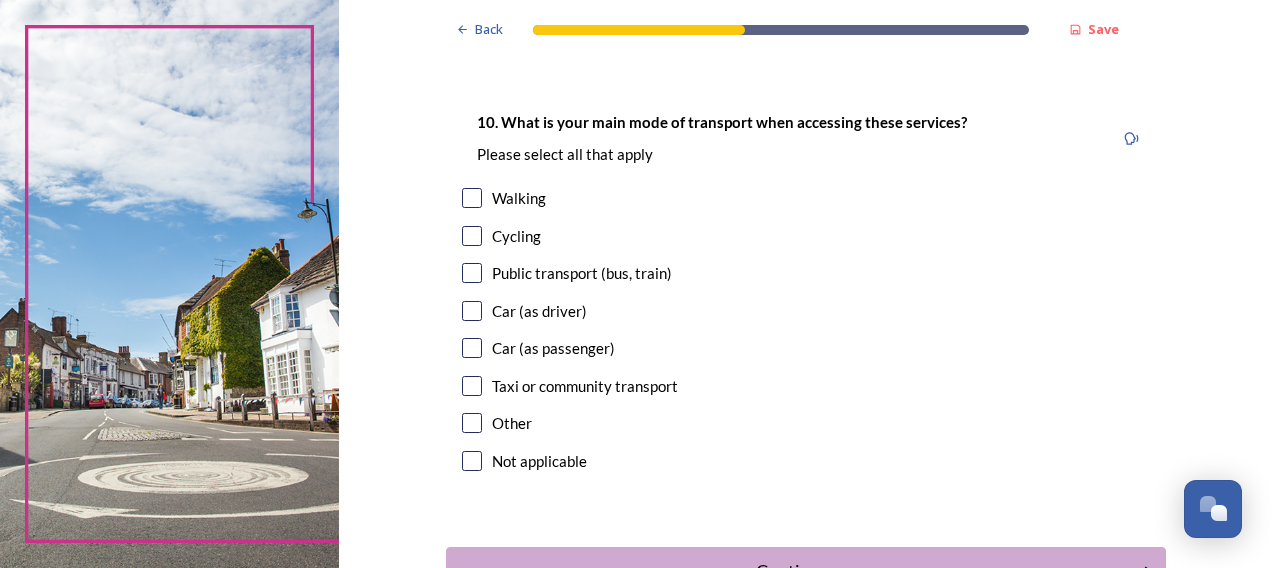 scroll, scrollTop: 1833, scrollLeft: 0, axis: vertical 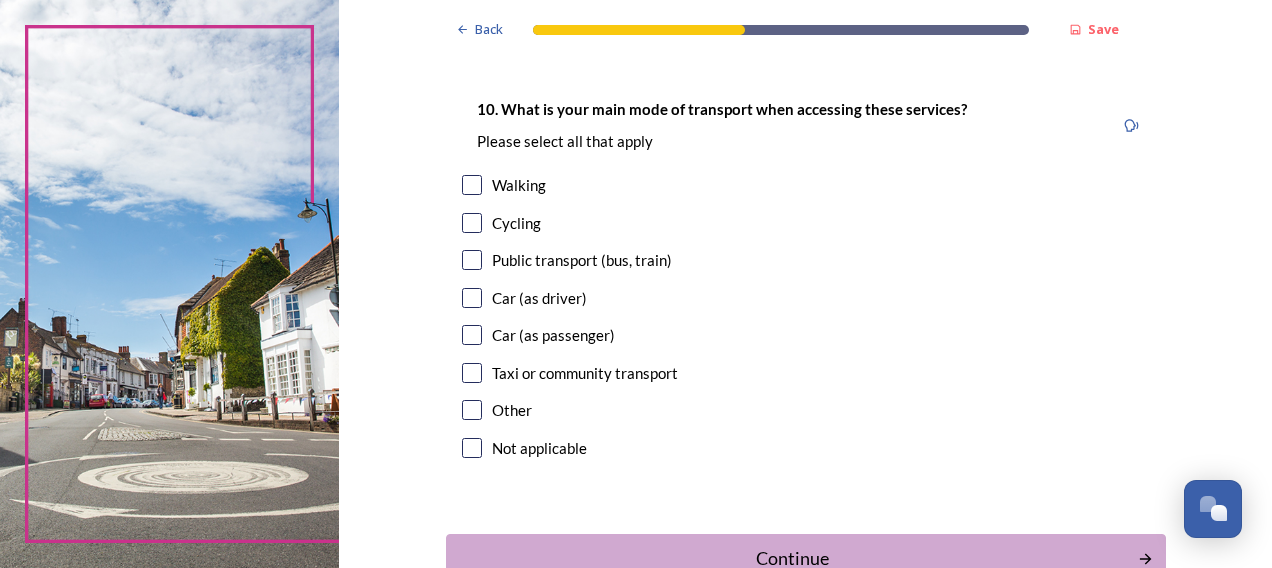 click at bounding box center [472, 298] 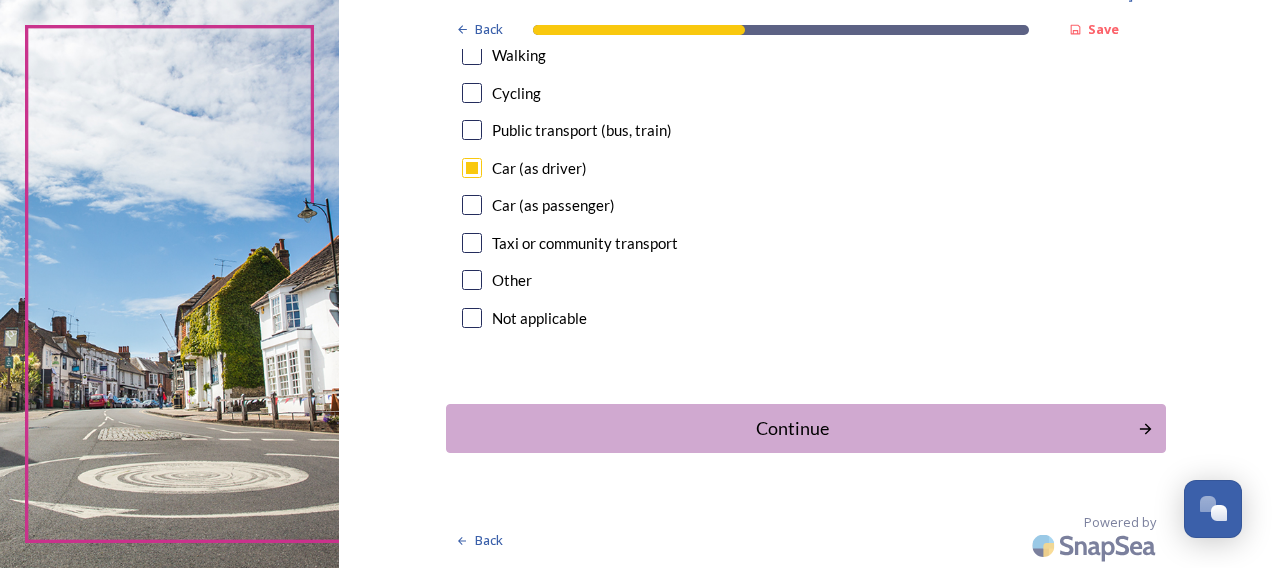 scroll, scrollTop: 1962, scrollLeft: 0, axis: vertical 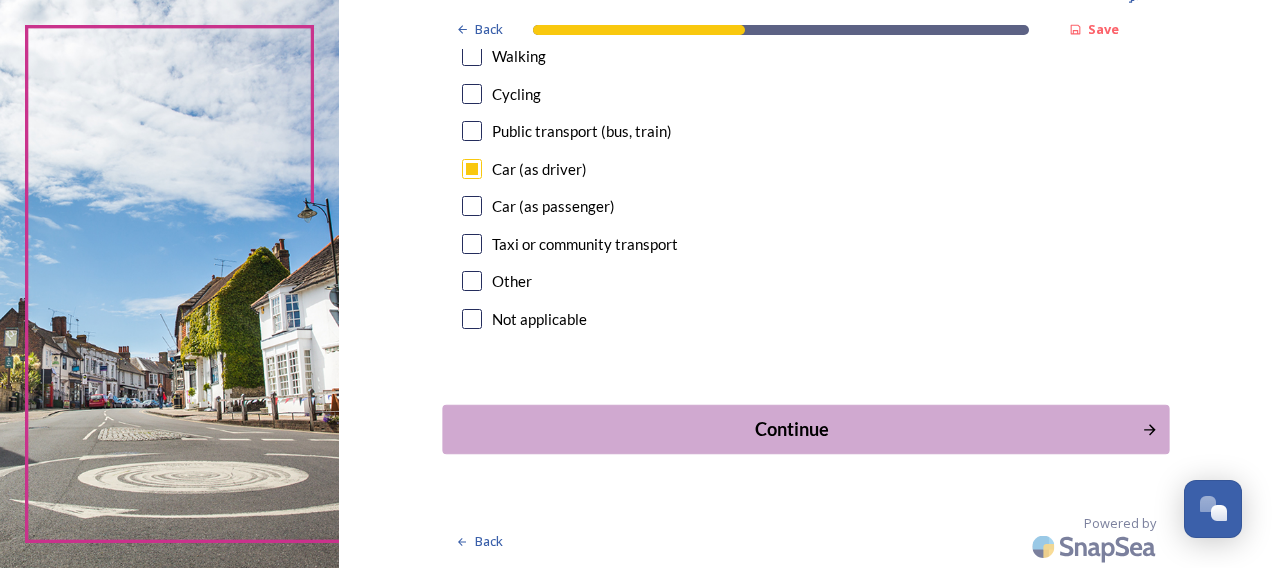 click on "Continue" at bounding box center [791, 429] 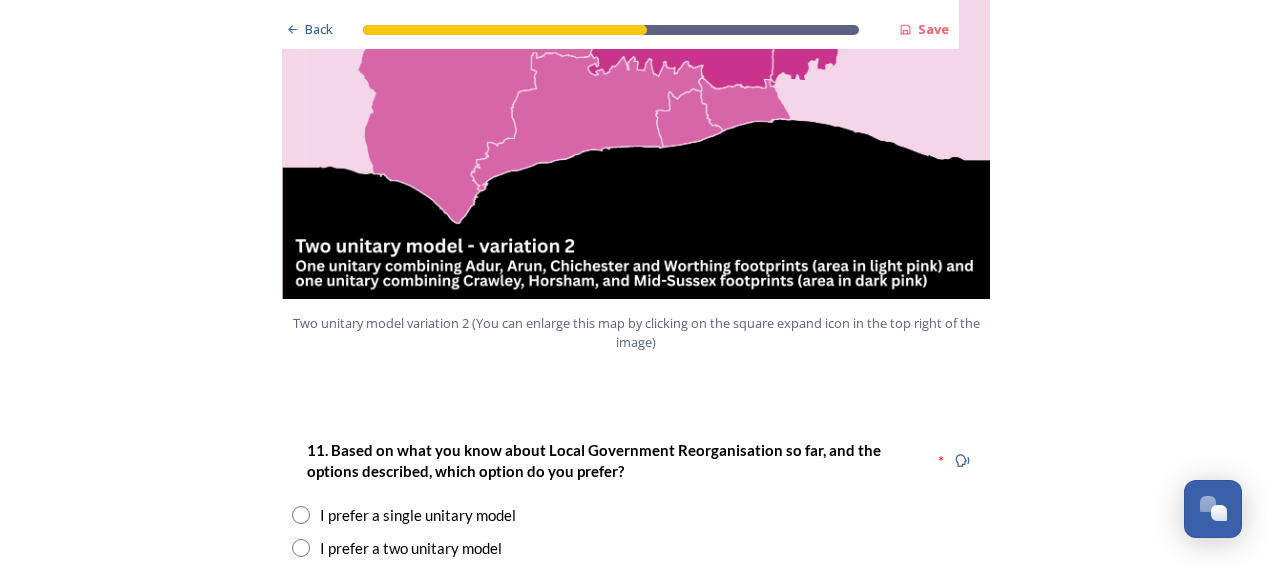 scroll, scrollTop: 2388, scrollLeft: 0, axis: vertical 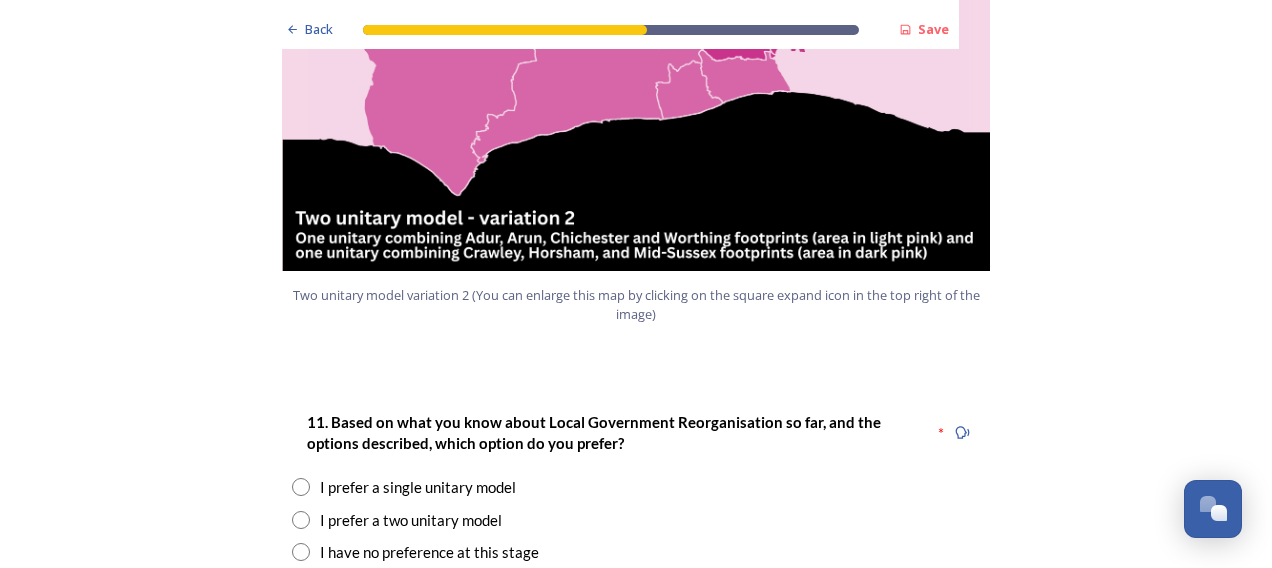 click at bounding box center (301, 487) 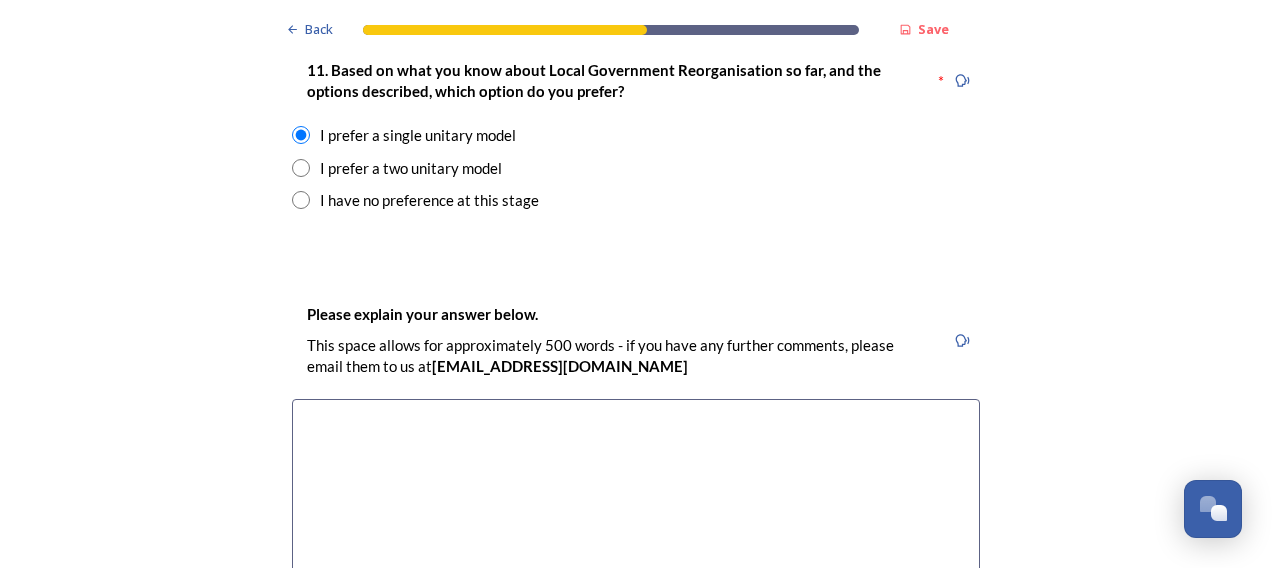 scroll, scrollTop: 2742, scrollLeft: 0, axis: vertical 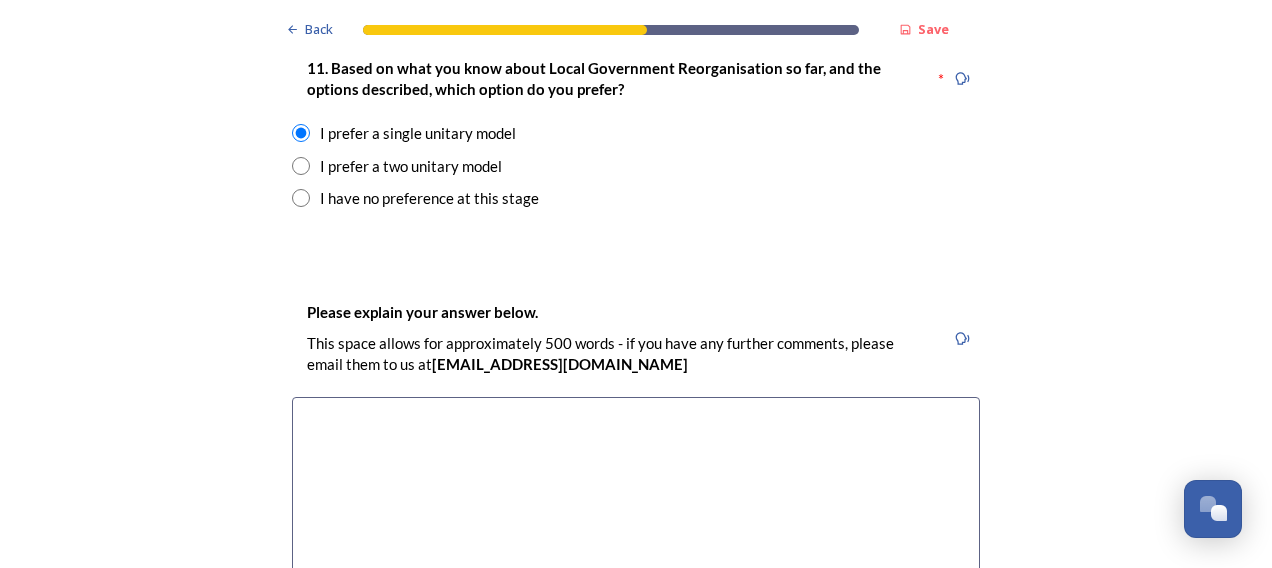 click at bounding box center (636, 509) 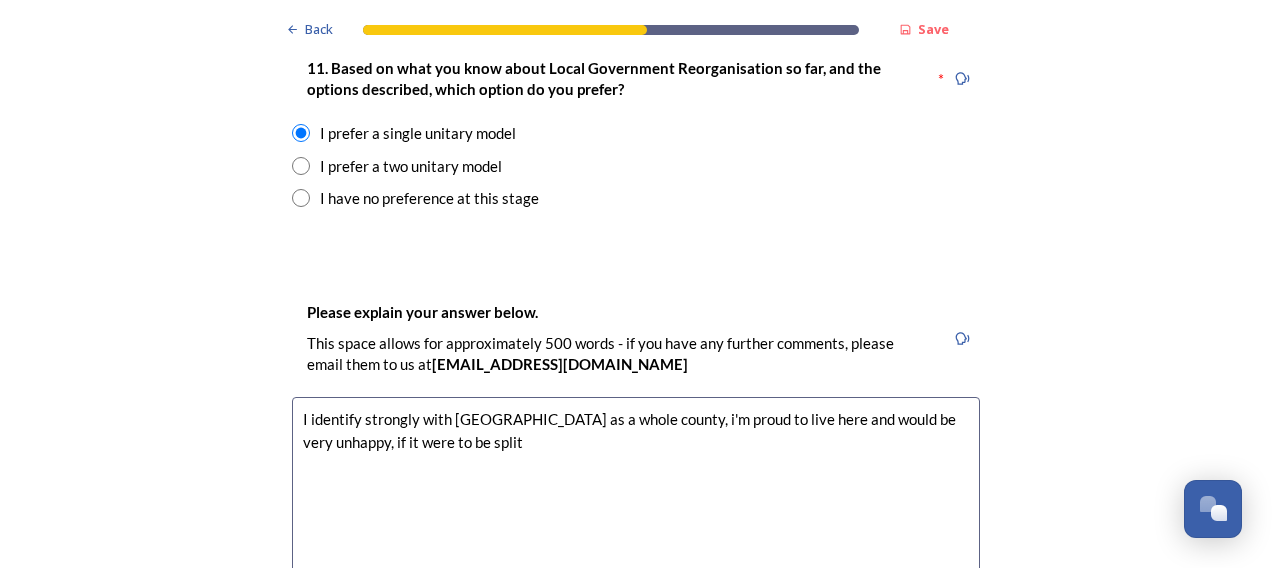 click on "I identify strongly with [GEOGRAPHIC_DATA] as a whole county, i'm proud to live here and would be very unhappy, if it were to be split" at bounding box center (636, 509) 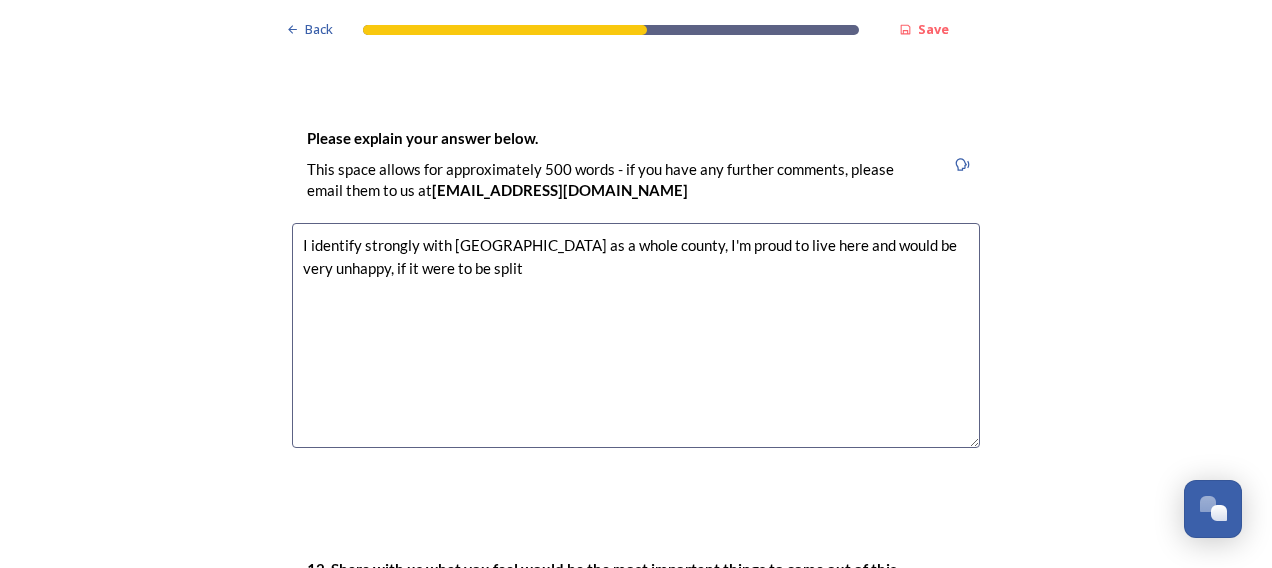 scroll, scrollTop: 2930, scrollLeft: 0, axis: vertical 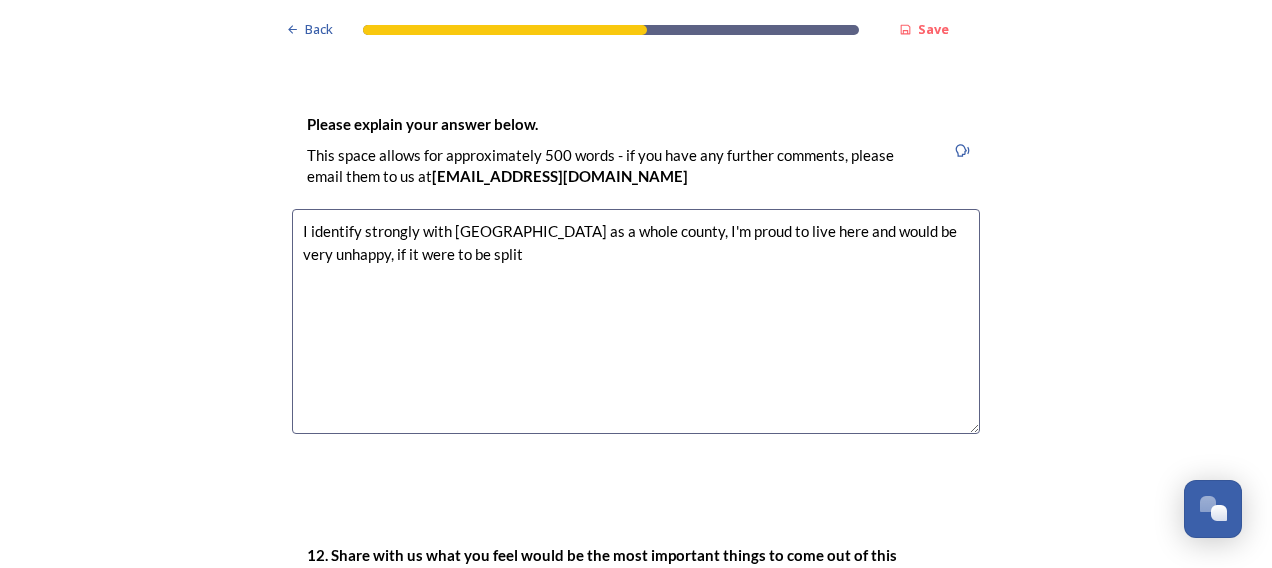 click on "I identify strongly with [GEOGRAPHIC_DATA] as a whole county, I'm proud to live here and would be very unhappy, if it were to be split" at bounding box center [636, 321] 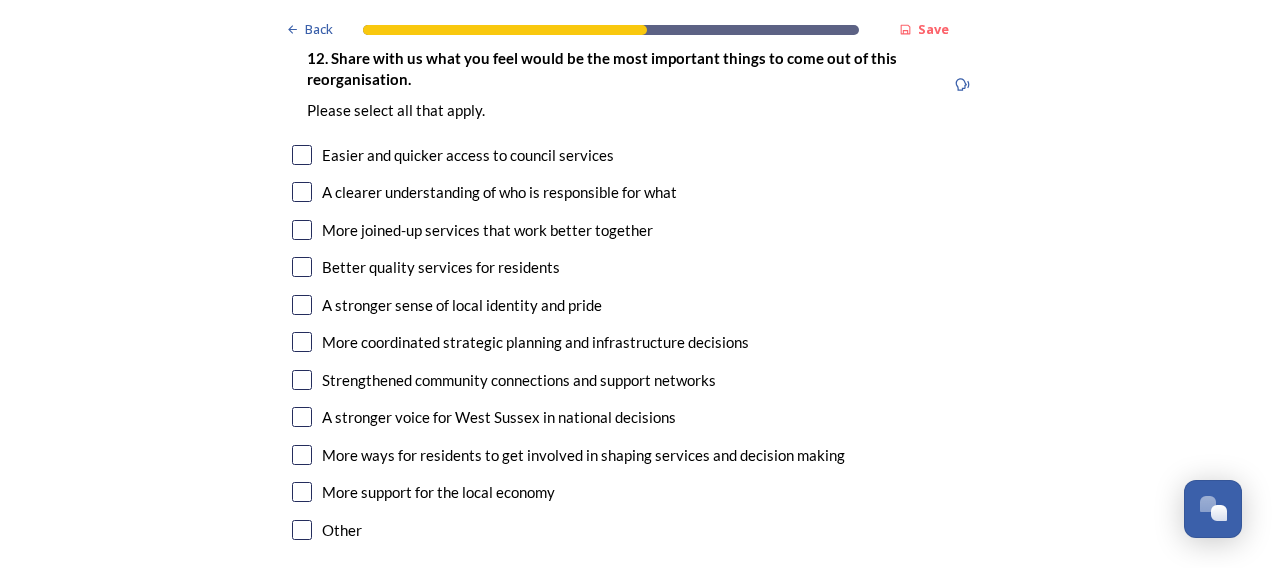 scroll, scrollTop: 3430, scrollLeft: 0, axis: vertical 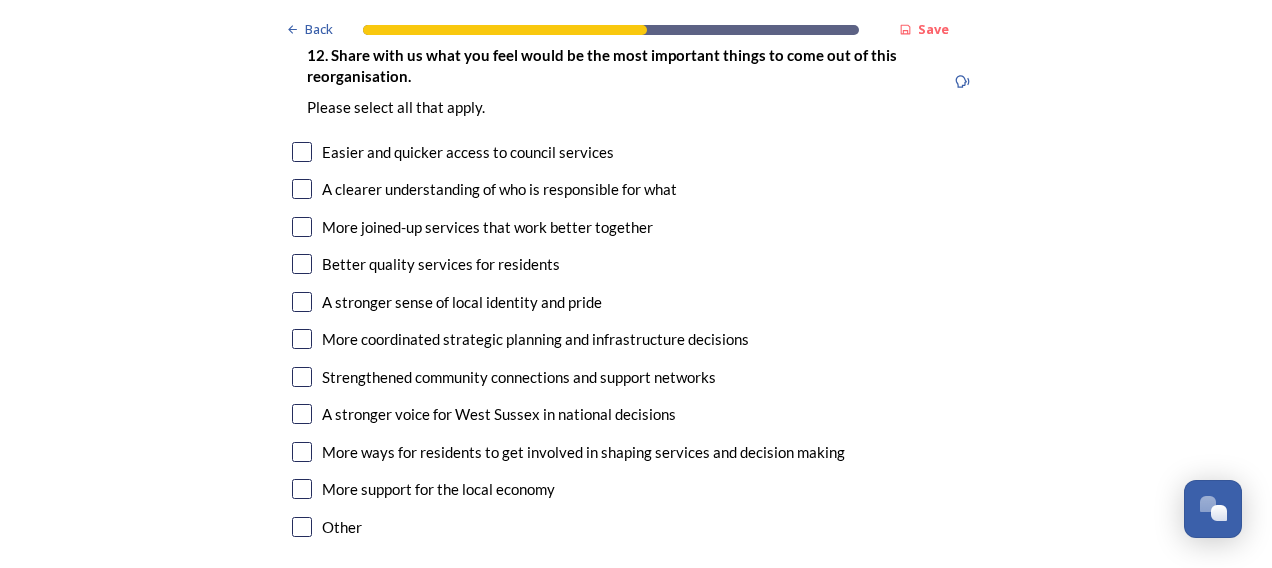type on "I identify strongly with [GEOGRAPHIC_DATA] as a whole county, I'm proud to live here and would be very unhappy, if it were to be split
I think it would cost a significant amount to divide and run 2 identical Councils as additional staff would be needed and it's a waste of money and a distraction from the improvements that need to be done" 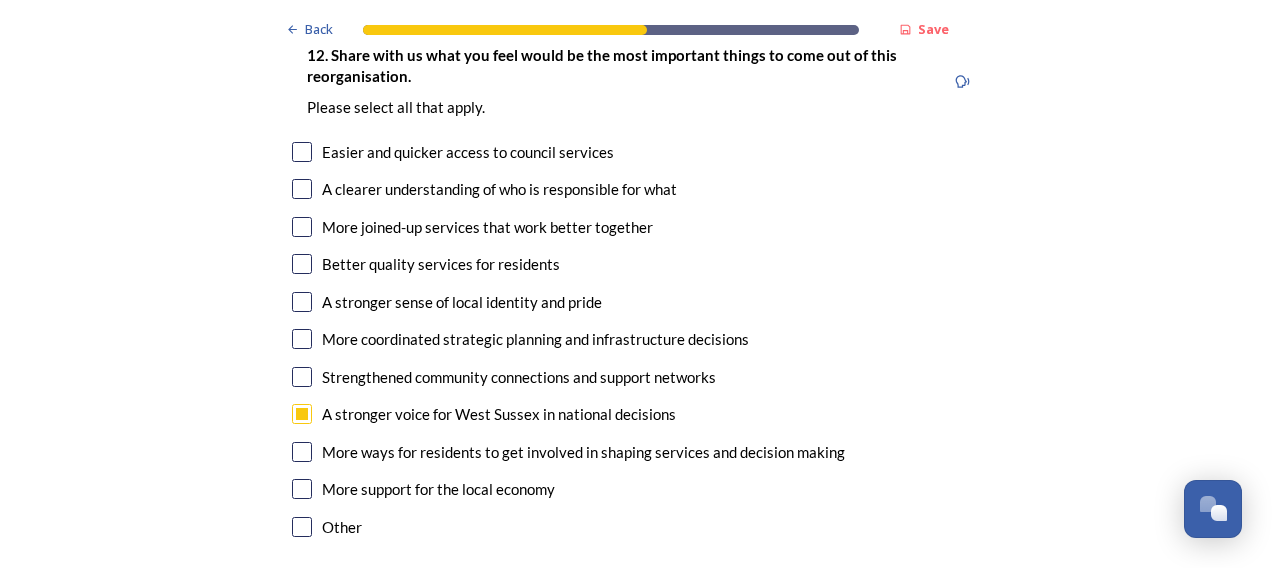 click at bounding box center [302, 302] 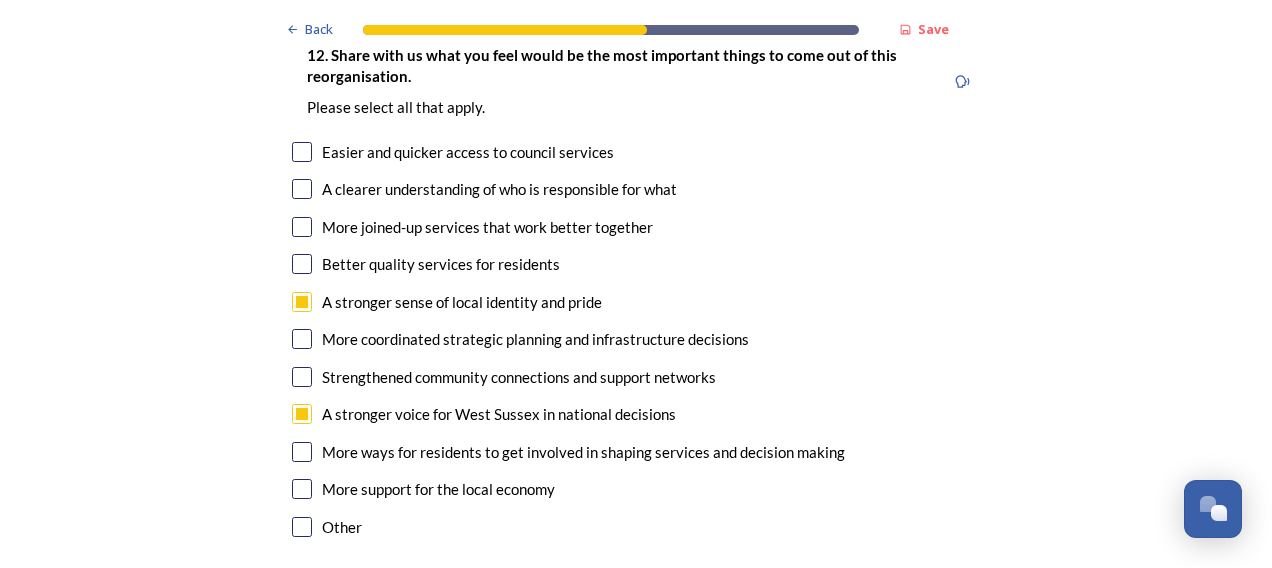 click at bounding box center (302, 264) 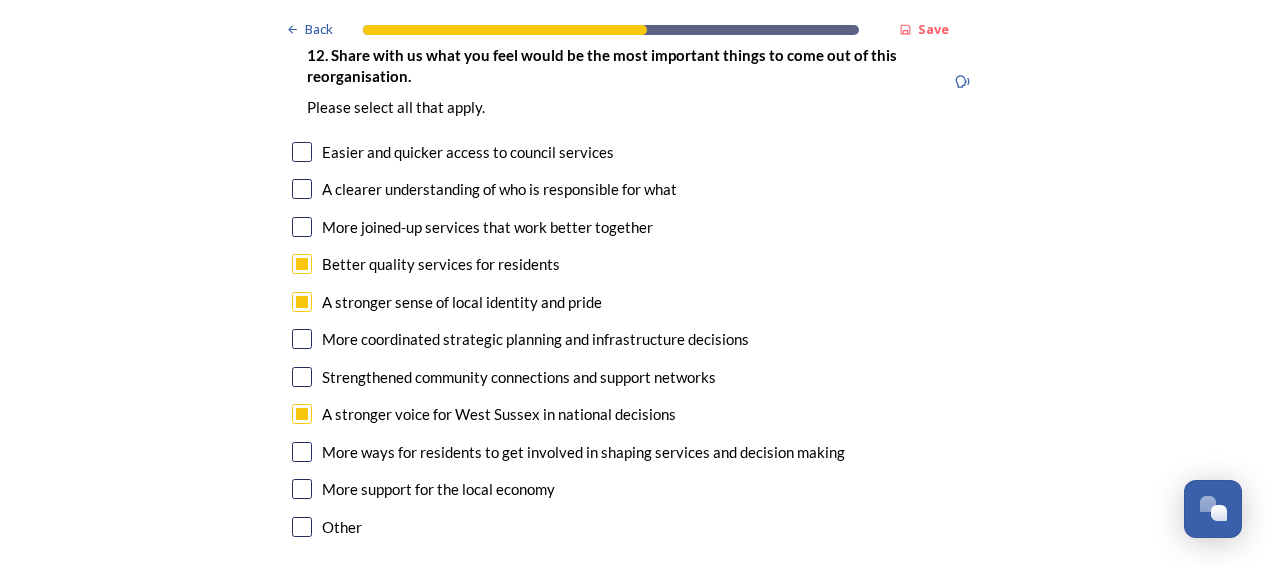 click at bounding box center [302, 227] 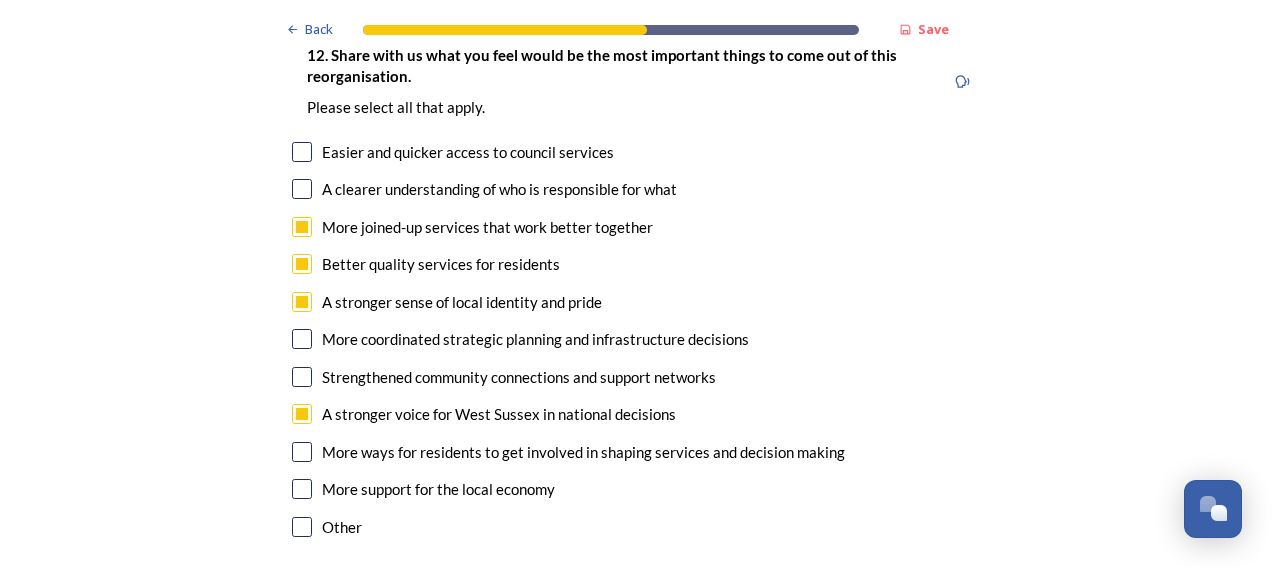 click at bounding box center (302, 152) 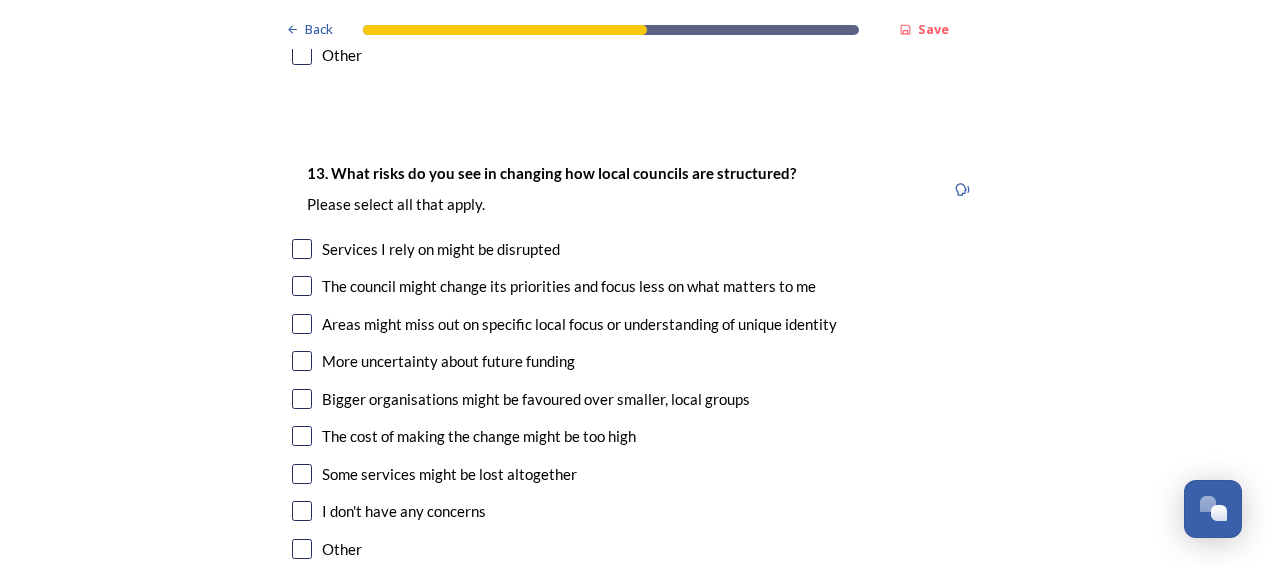 scroll, scrollTop: 3903, scrollLeft: 0, axis: vertical 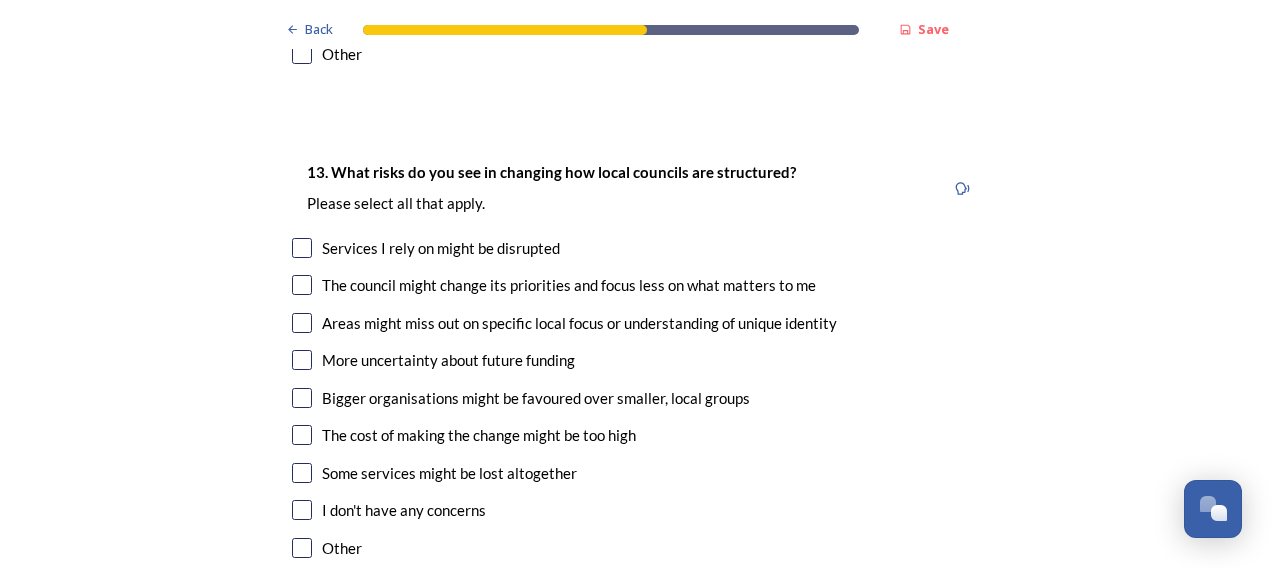 click at bounding box center (302, 248) 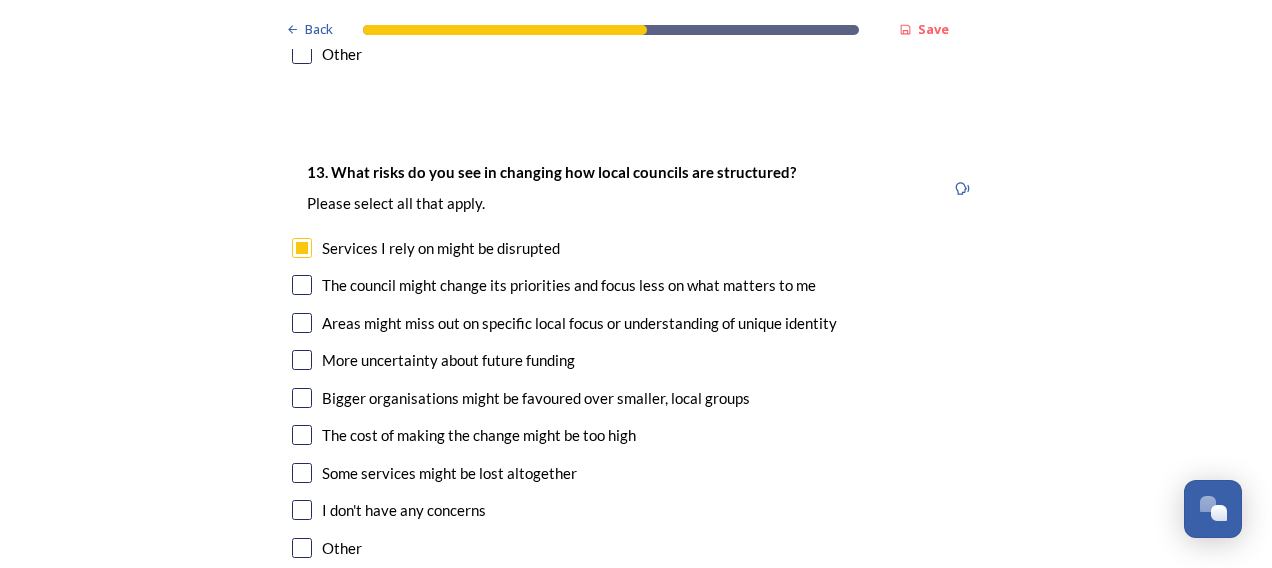 click at bounding box center (302, 285) 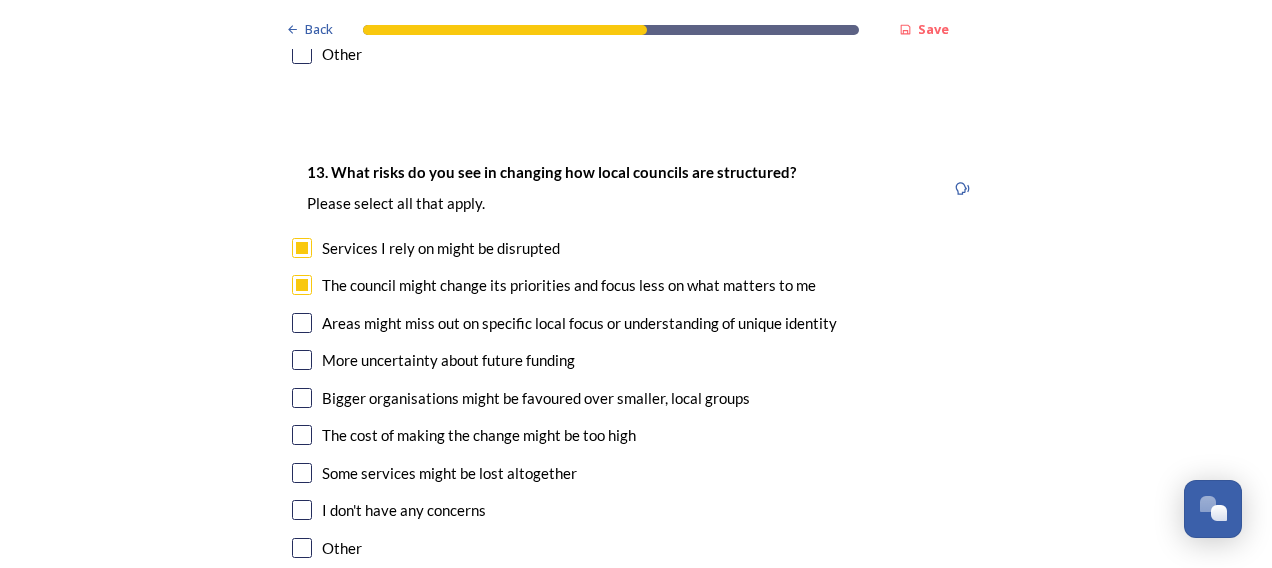 click at bounding box center (302, 323) 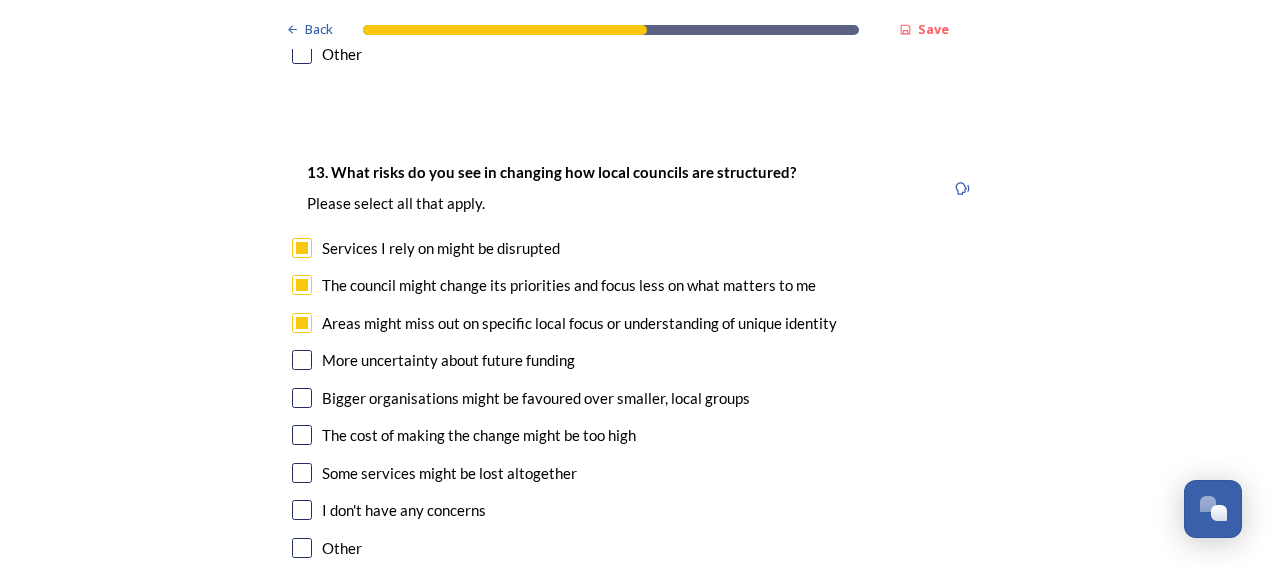 click at bounding box center (302, 435) 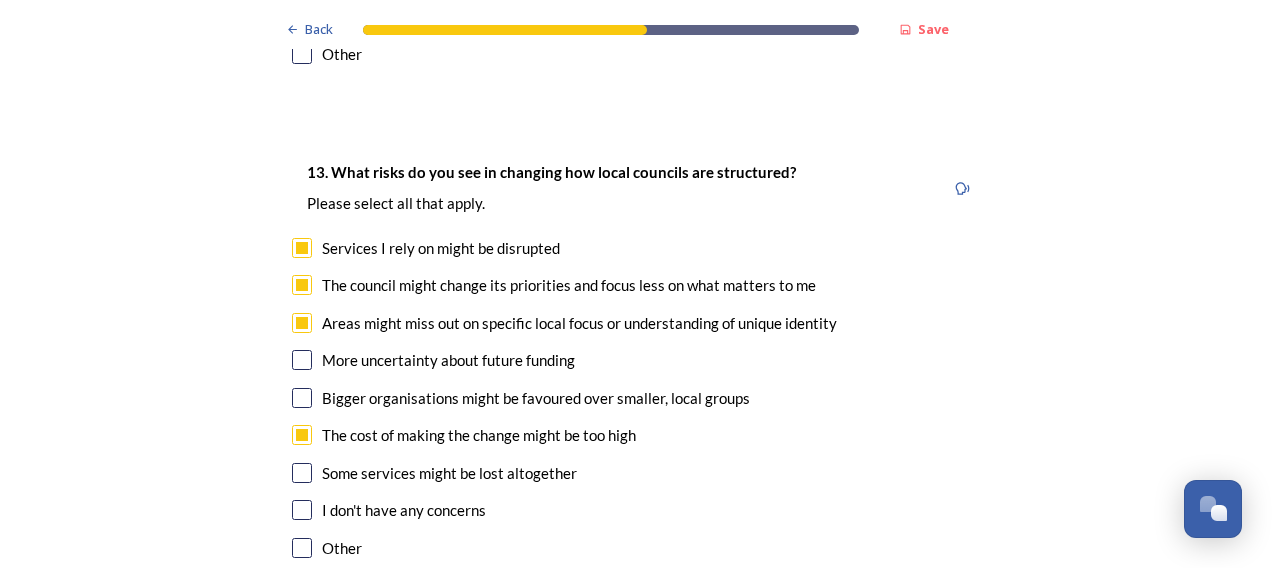 click at bounding box center (302, 473) 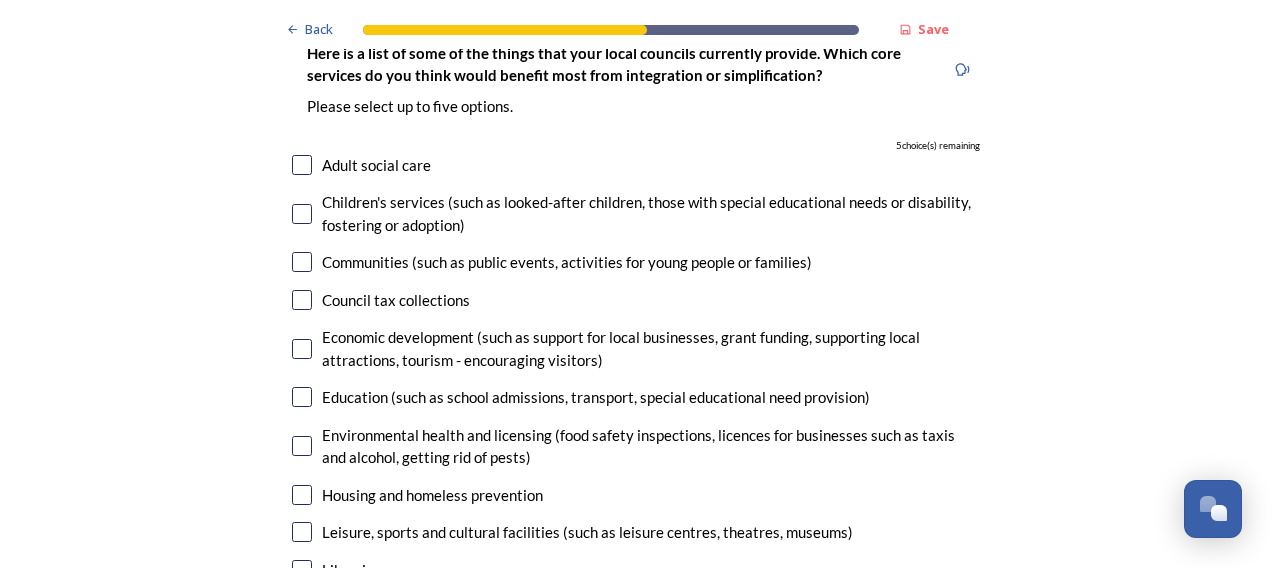 scroll, scrollTop: 4538, scrollLeft: 0, axis: vertical 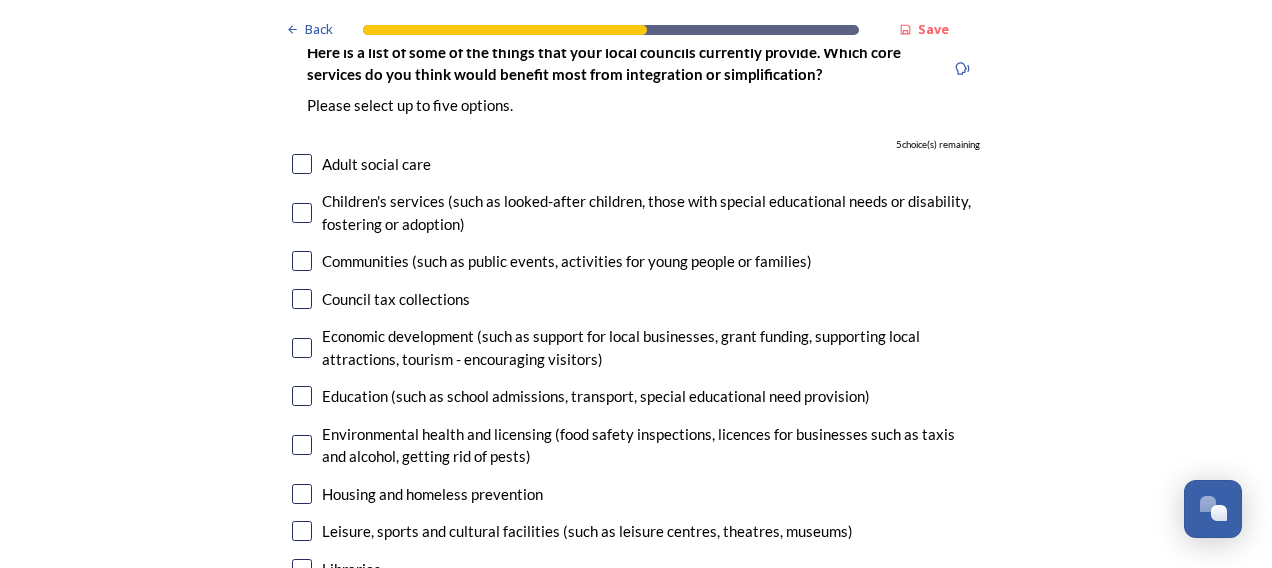 click at bounding box center (302, 261) 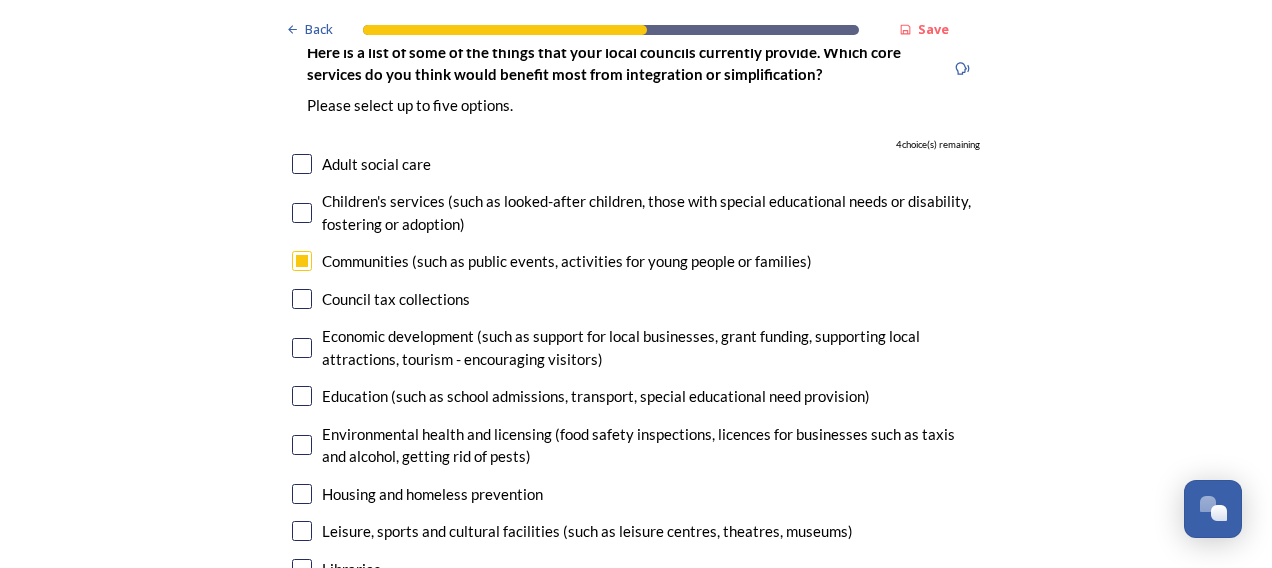 click at bounding box center (302, 494) 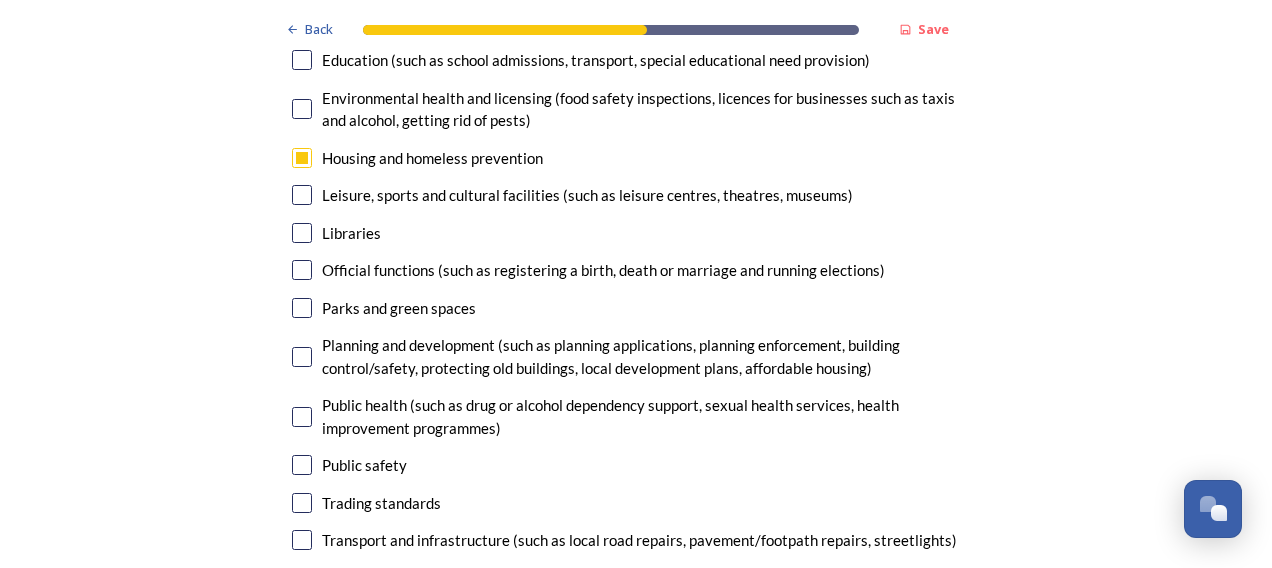 scroll, scrollTop: 4888, scrollLeft: 0, axis: vertical 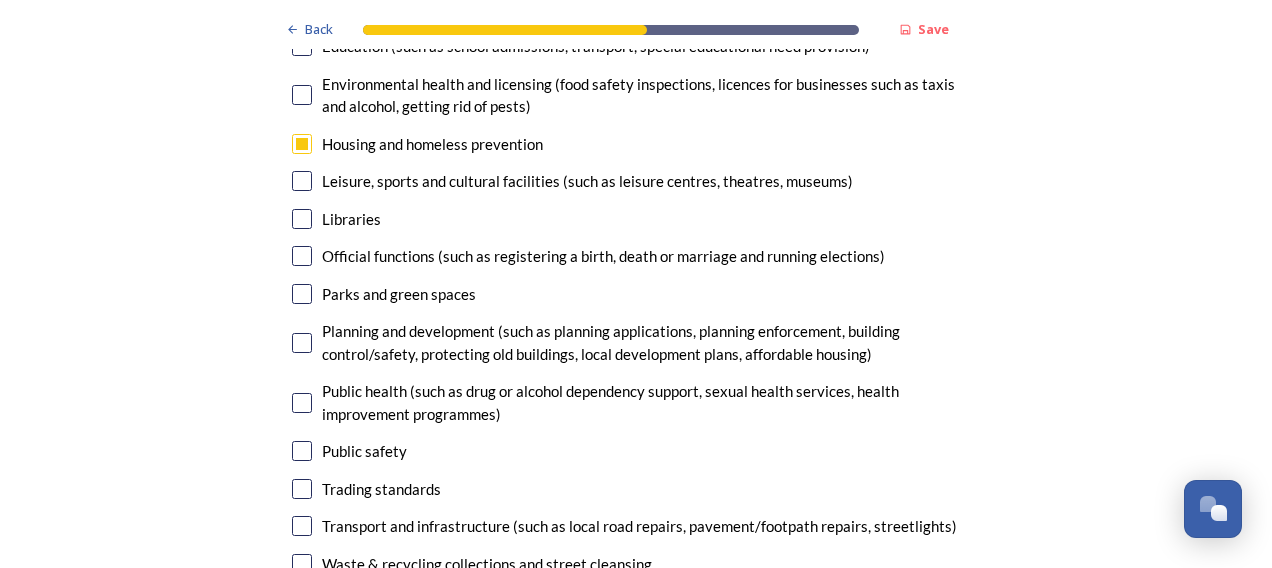 click at bounding box center (302, 343) 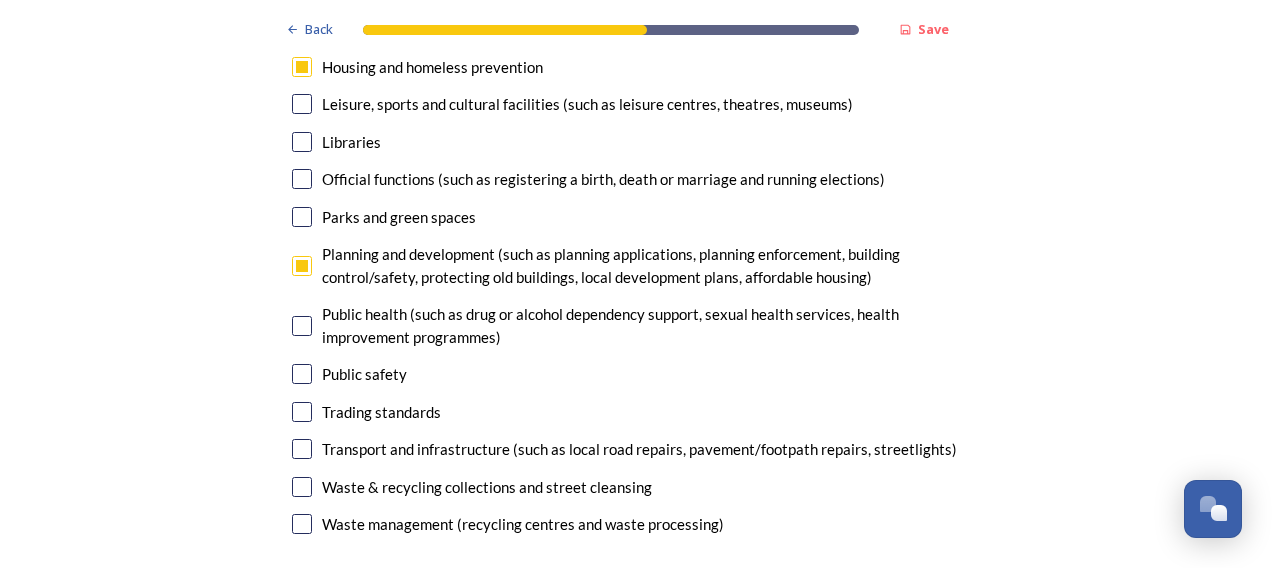 scroll, scrollTop: 4966, scrollLeft: 0, axis: vertical 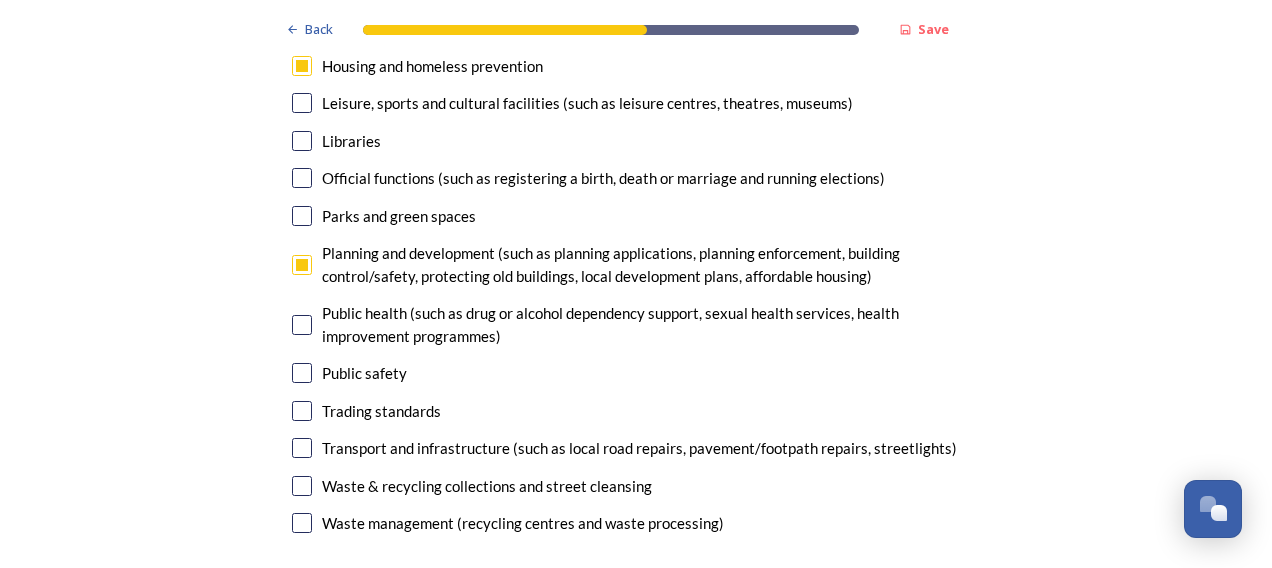 click at bounding box center (302, 448) 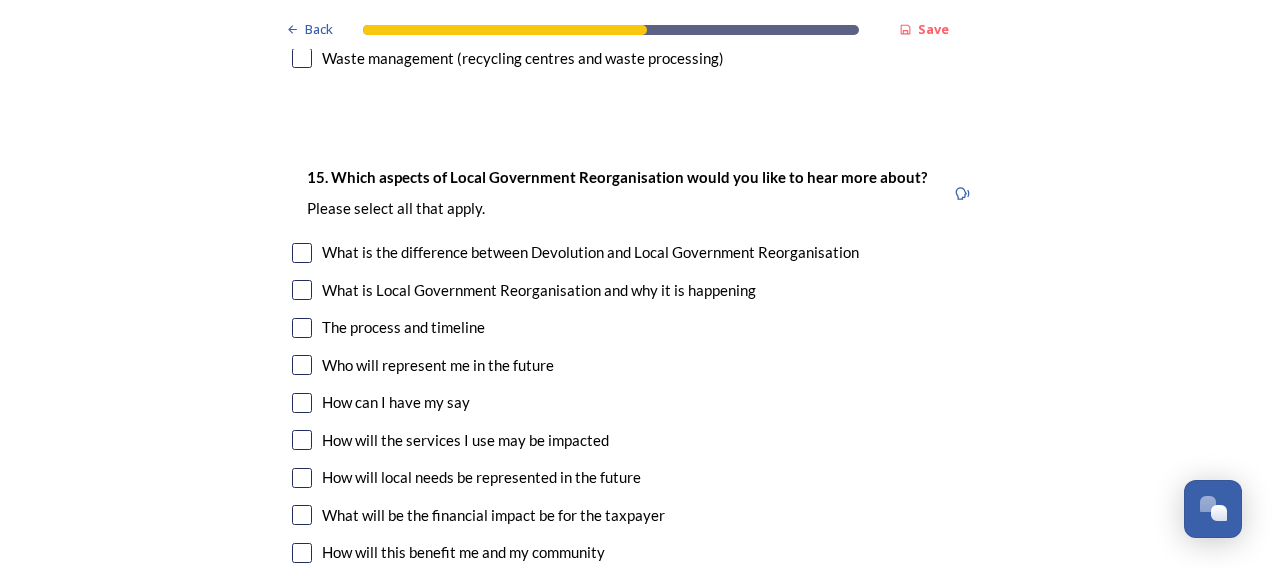 scroll, scrollTop: 5432, scrollLeft: 0, axis: vertical 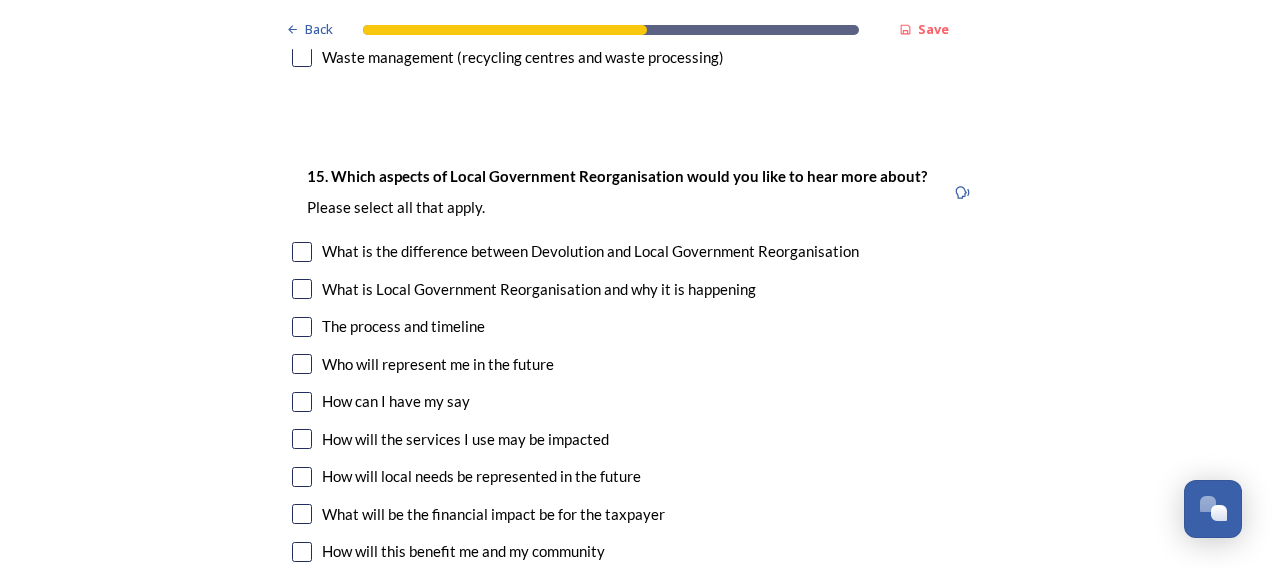click at bounding box center [302, 402] 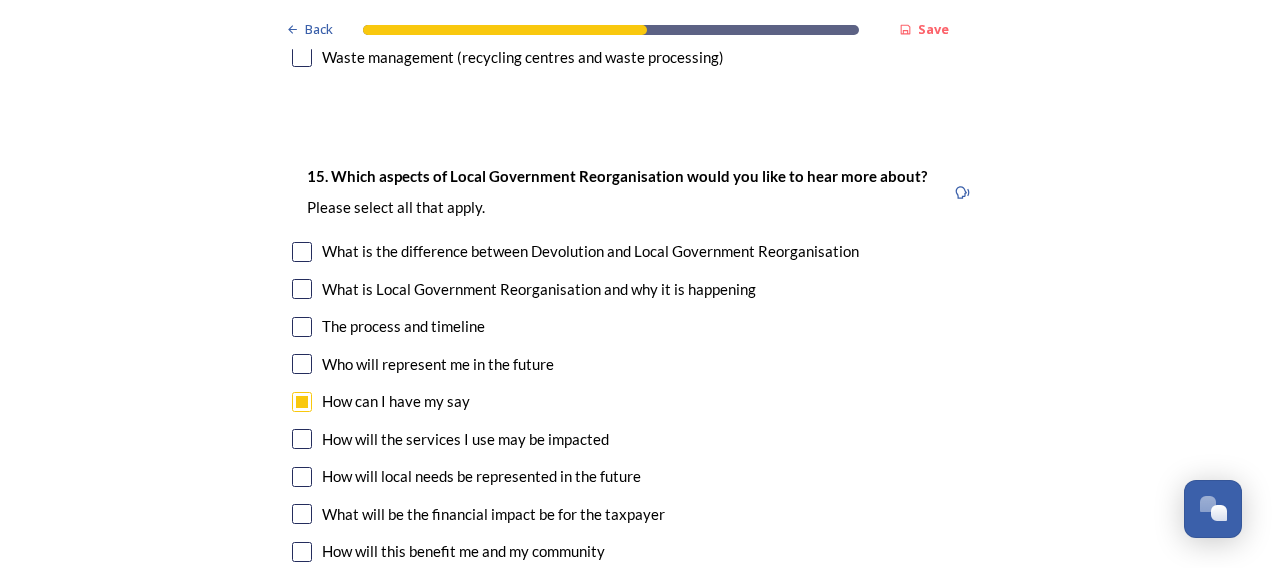 click at bounding box center [302, 439] 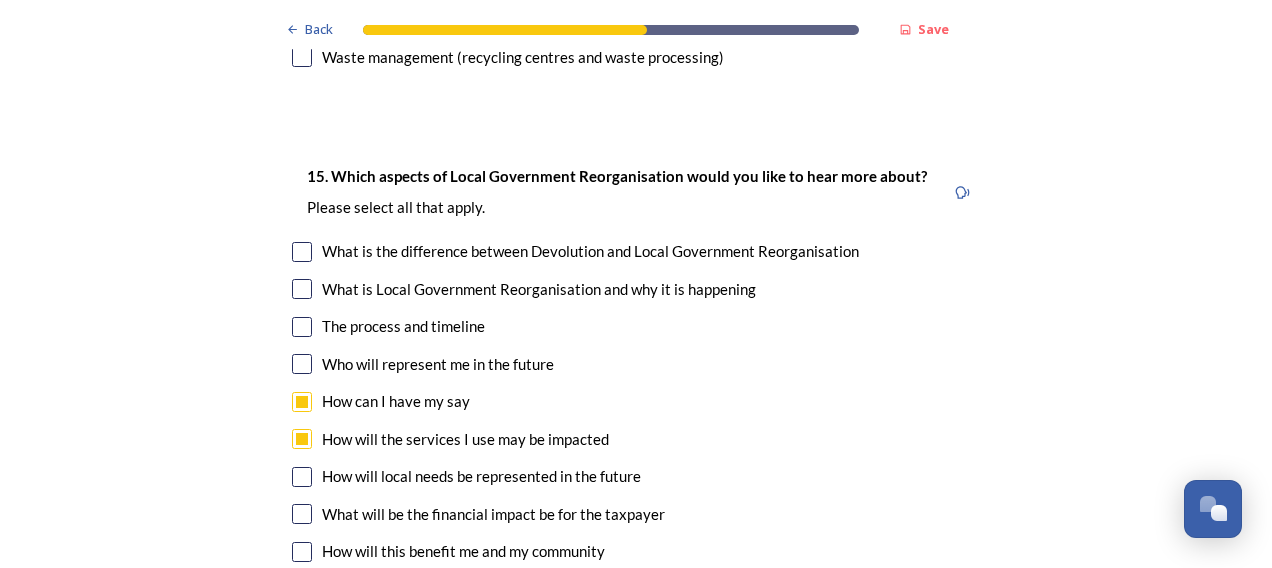 click at bounding box center [302, 514] 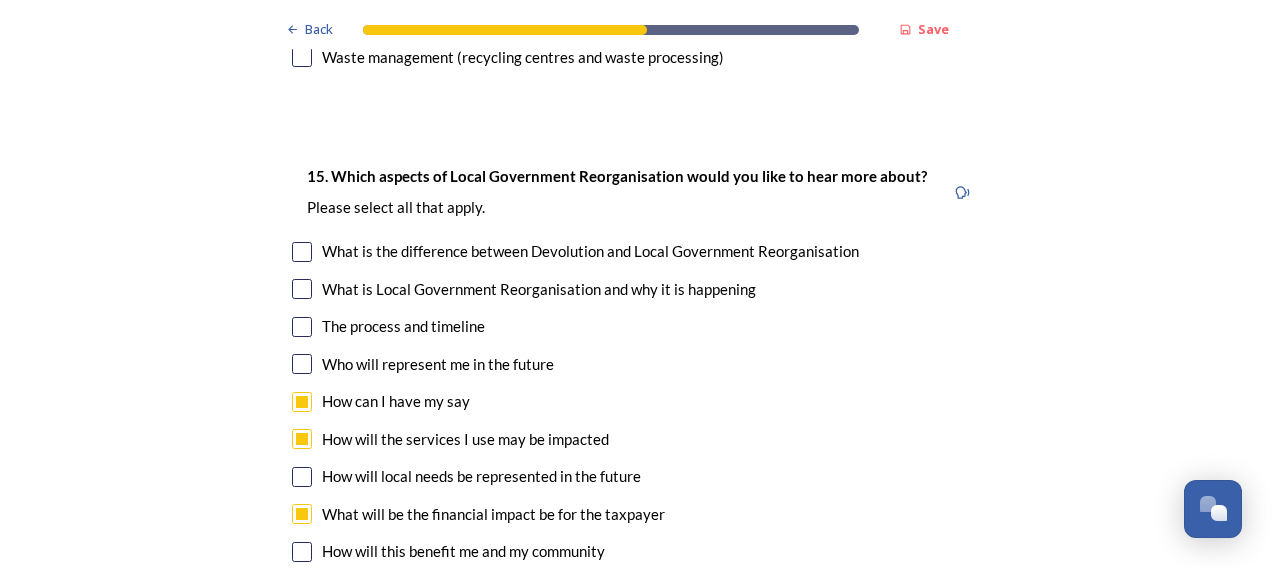 click at bounding box center [302, 552] 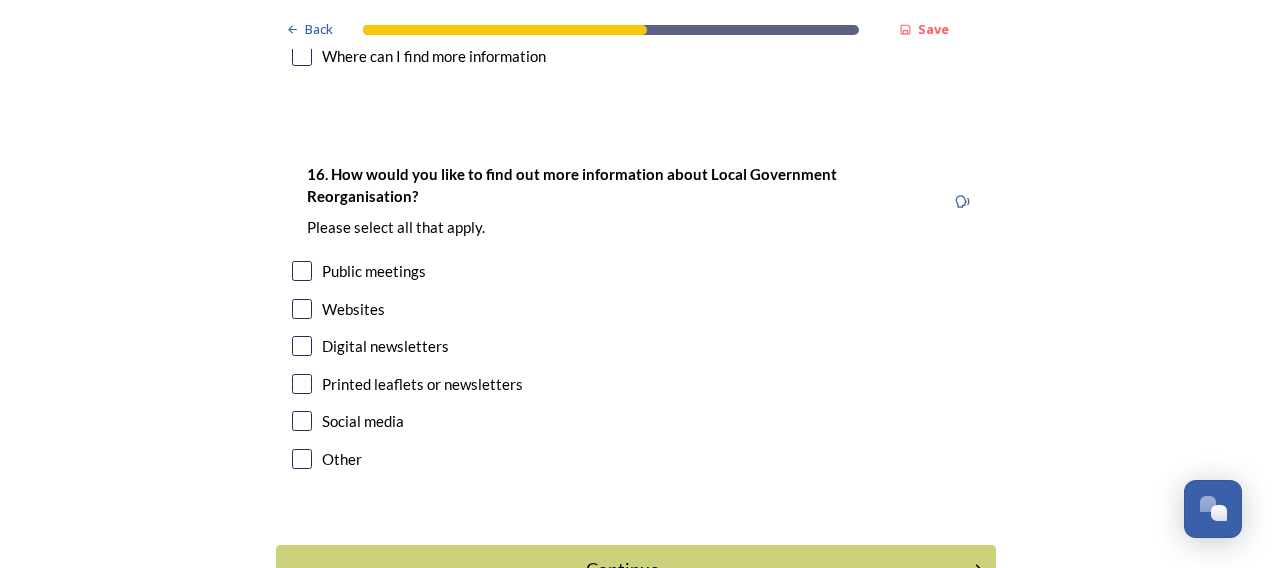 scroll, scrollTop: 5969, scrollLeft: 0, axis: vertical 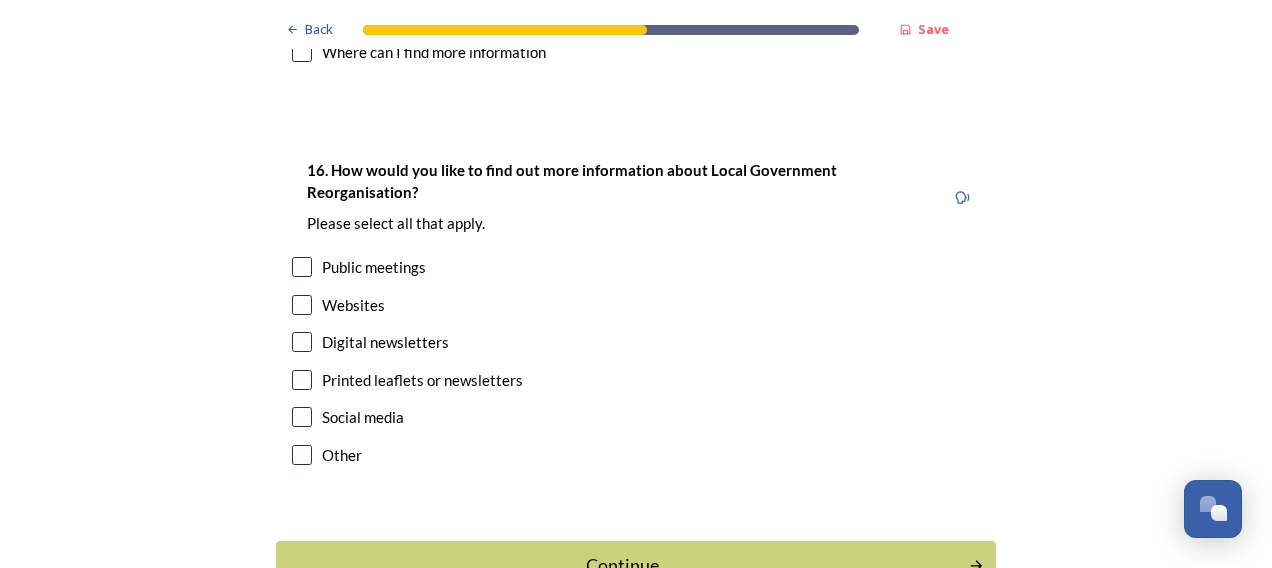 click at bounding box center (302, 267) 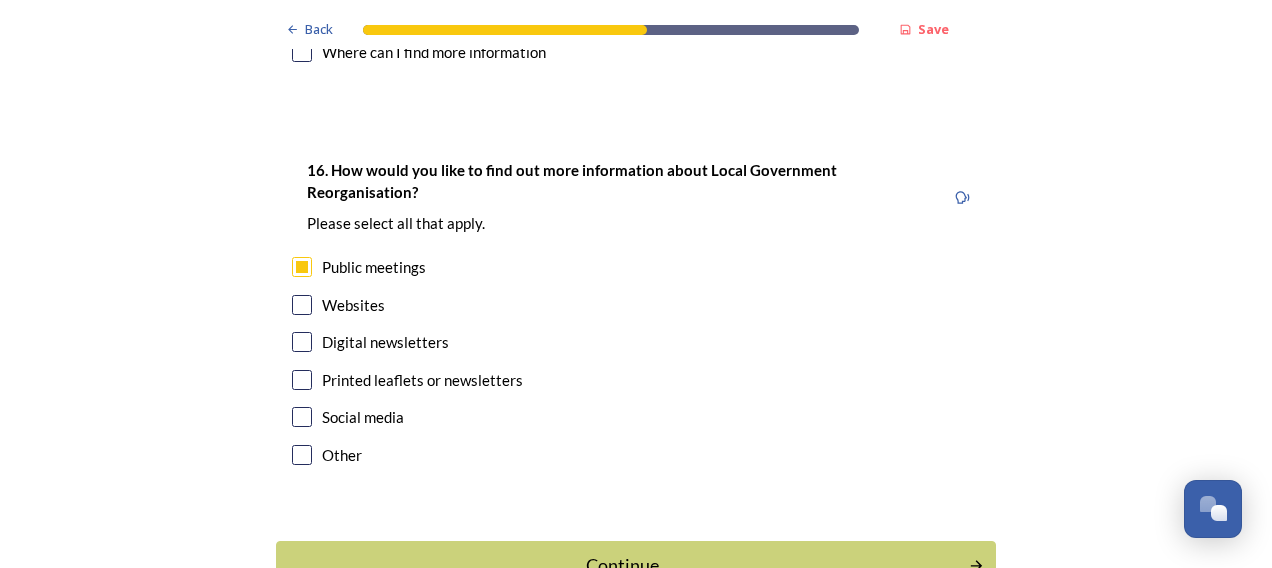 click at bounding box center (302, 305) 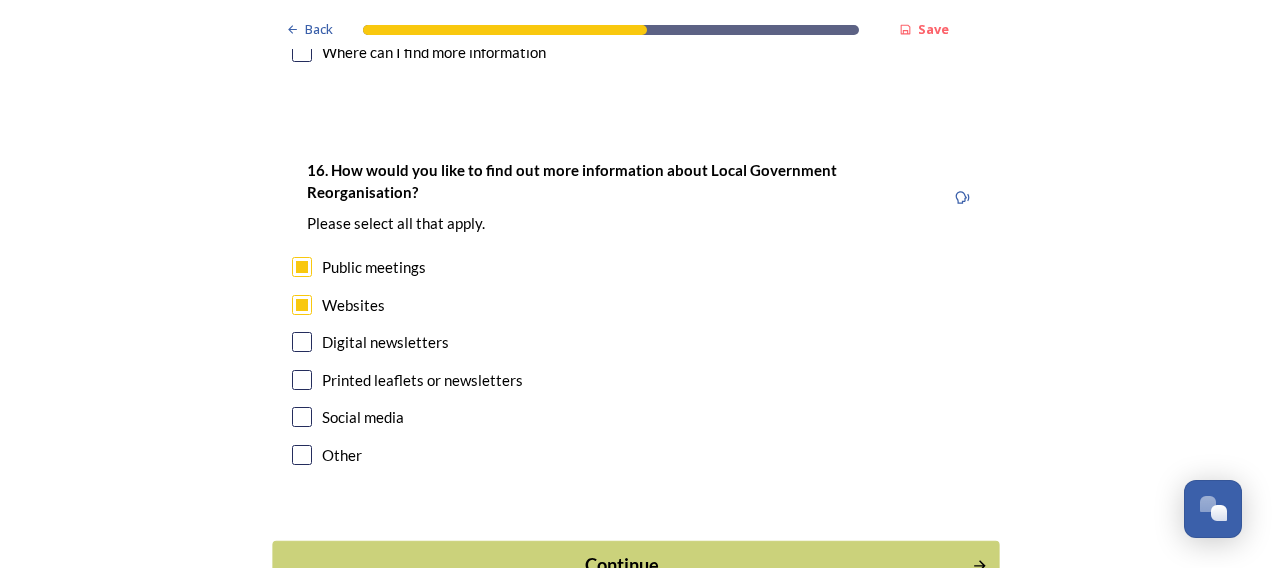 click on "Continue" at bounding box center [622, 565] 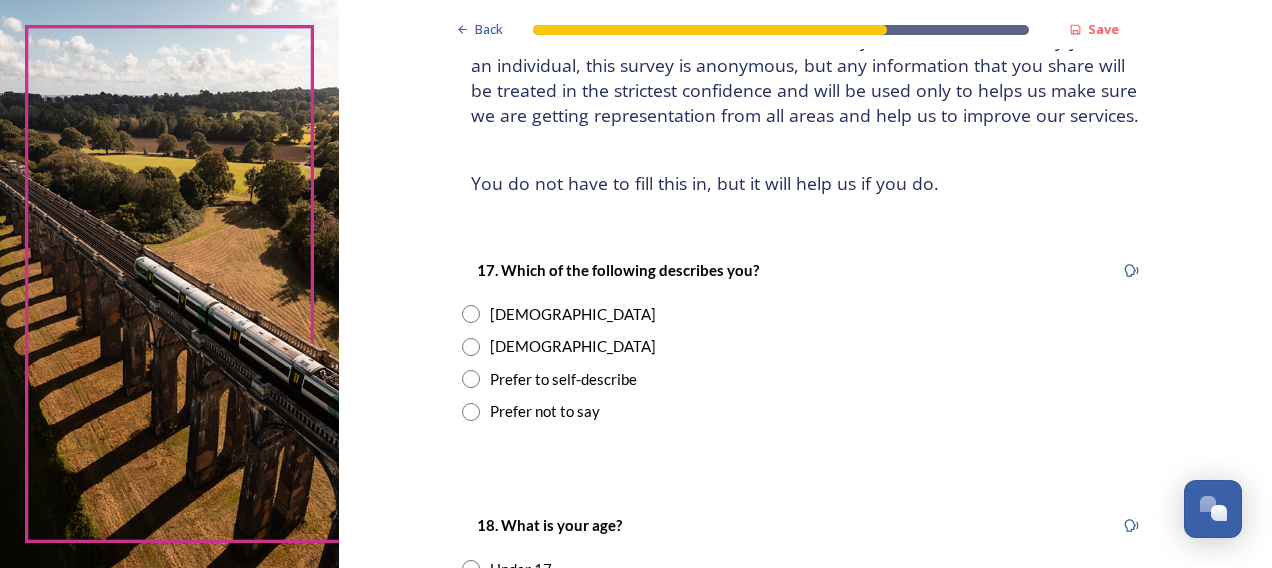 scroll, scrollTop: 171, scrollLeft: 0, axis: vertical 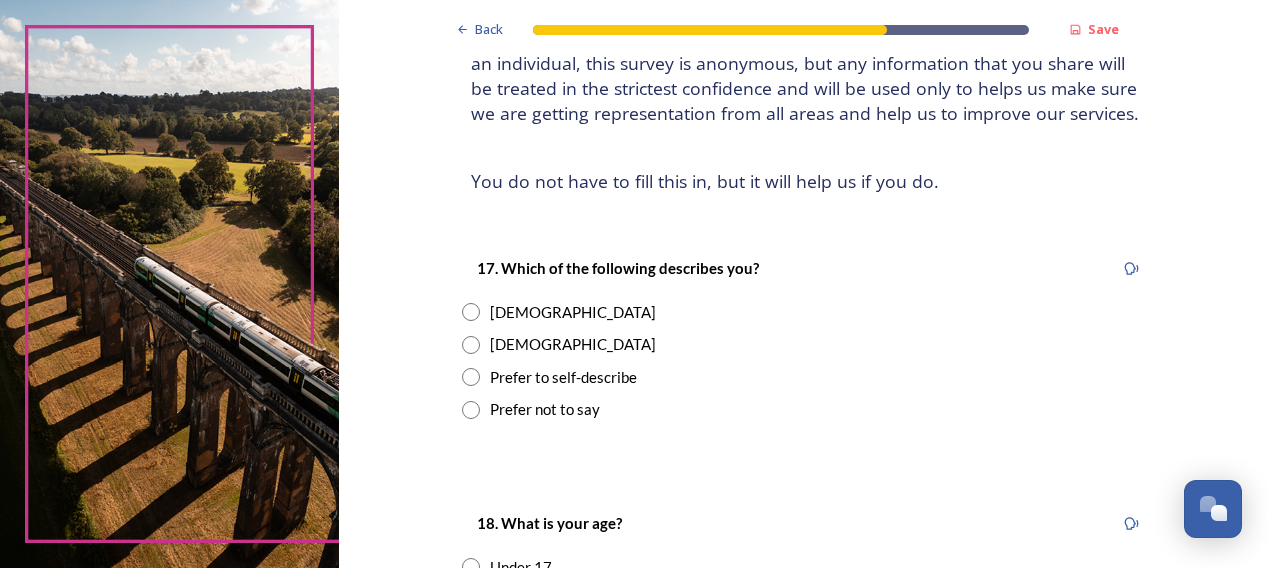 click at bounding box center [471, 312] 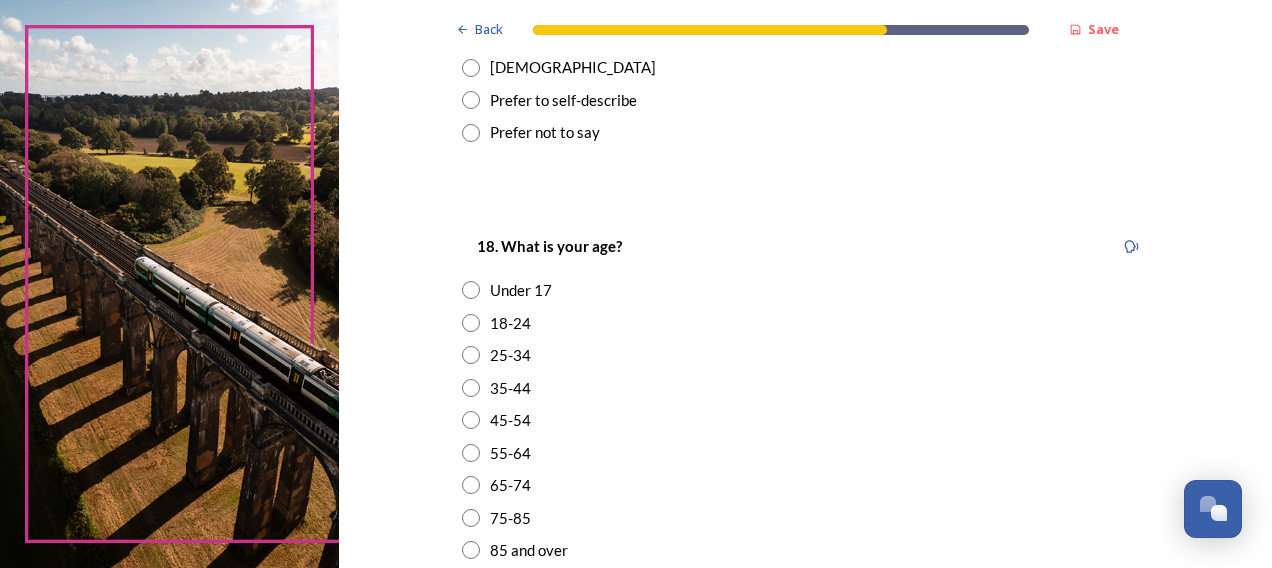 scroll, scrollTop: 451, scrollLeft: 0, axis: vertical 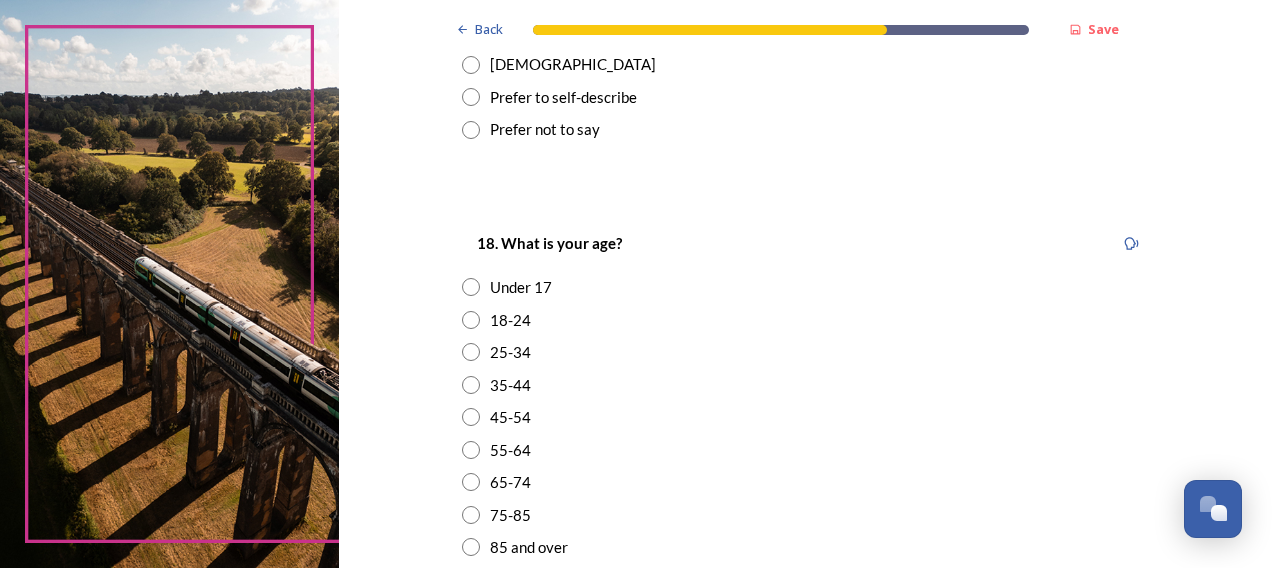 click at bounding box center [471, 417] 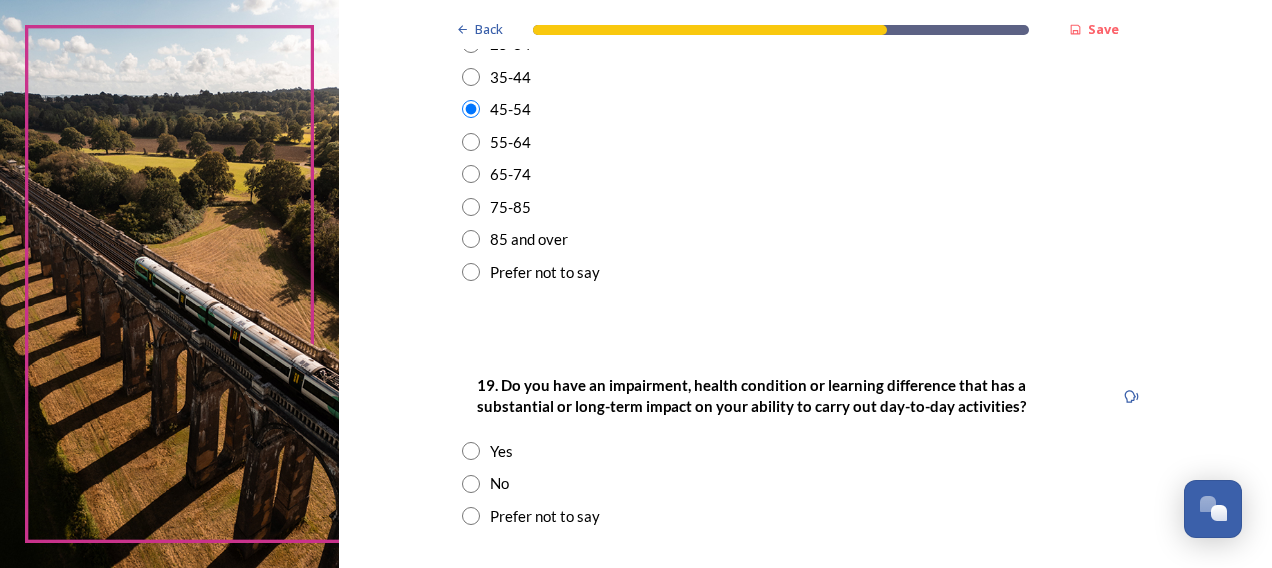 scroll, scrollTop: 807, scrollLeft: 0, axis: vertical 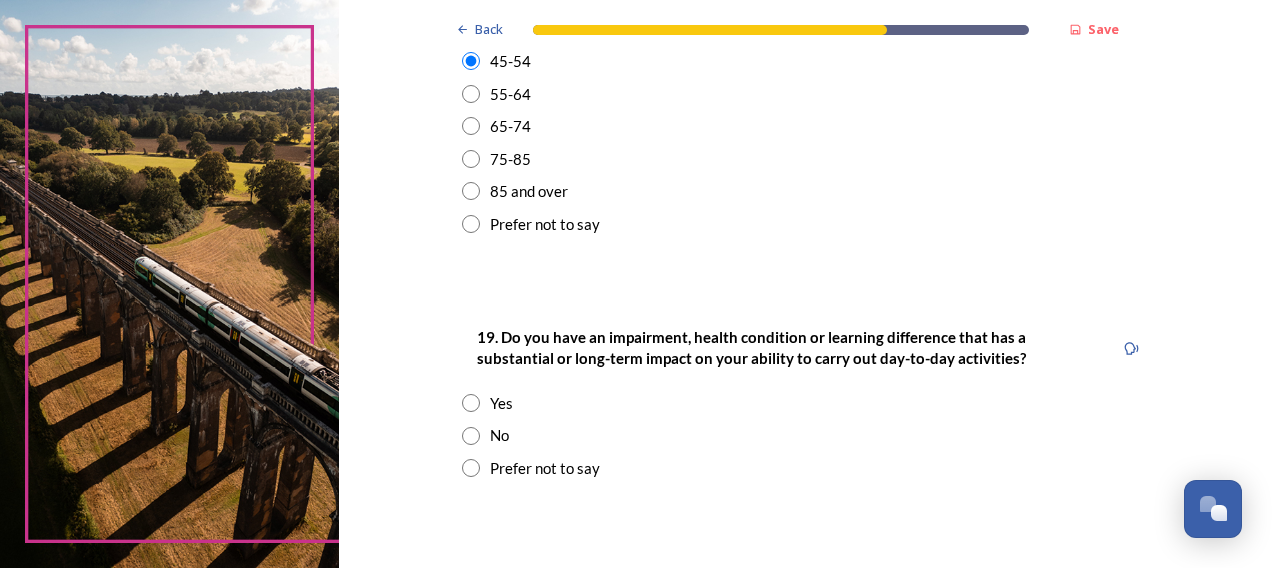 click at bounding box center (471, 436) 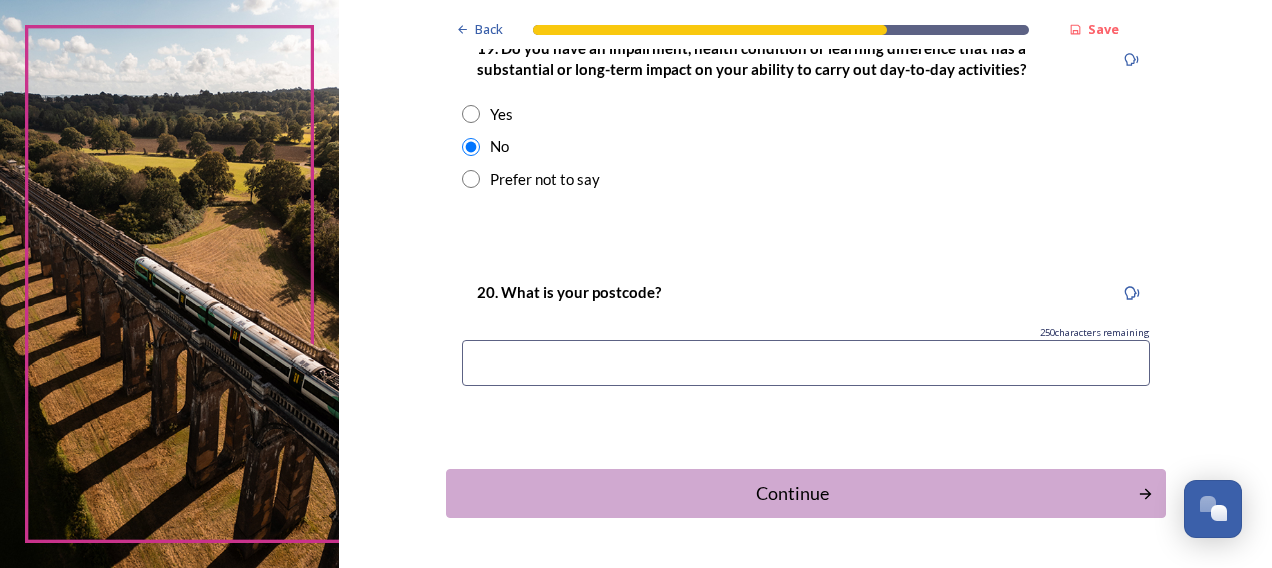 scroll, scrollTop: 1144, scrollLeft: 0, axis: vertical 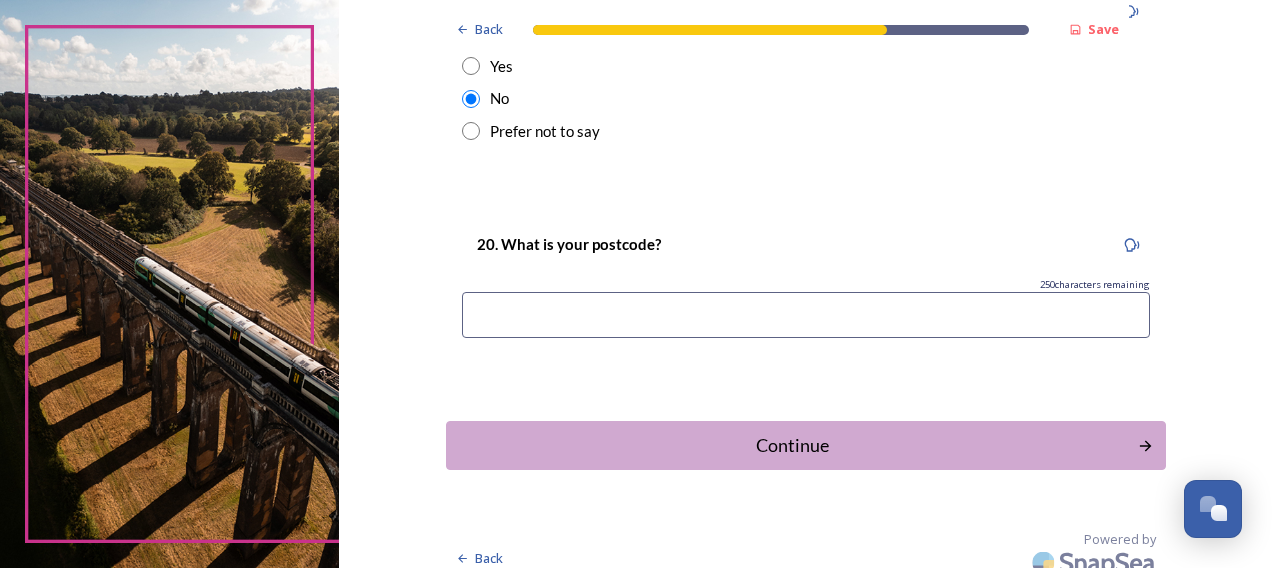 click at bounding box center [806, 315] 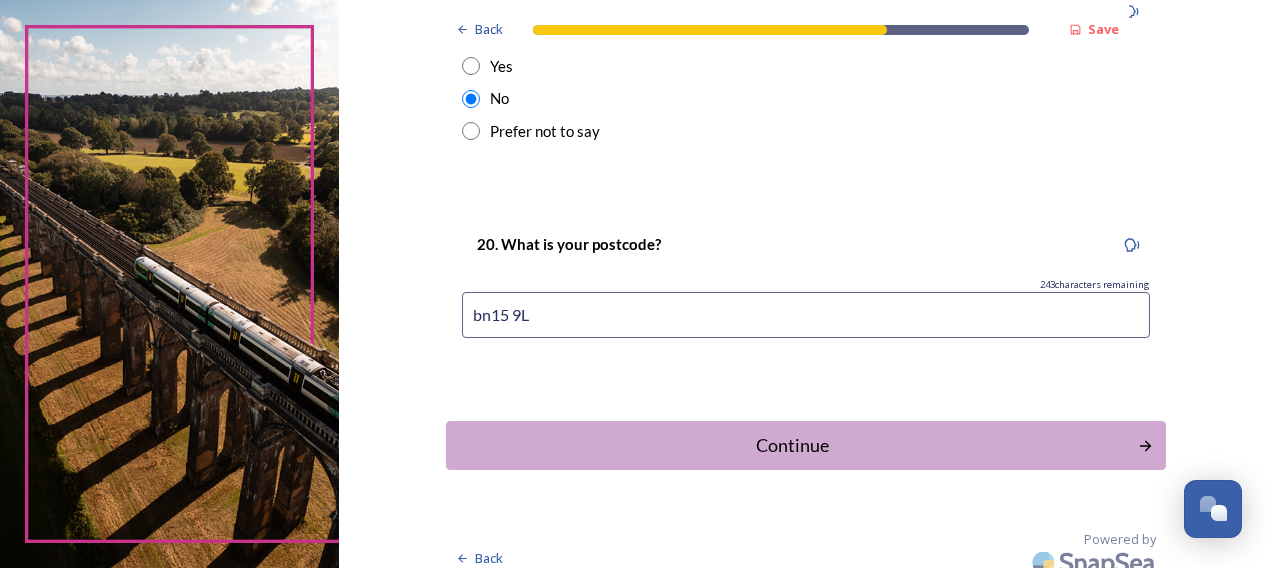 type on "bn15 9LJ" 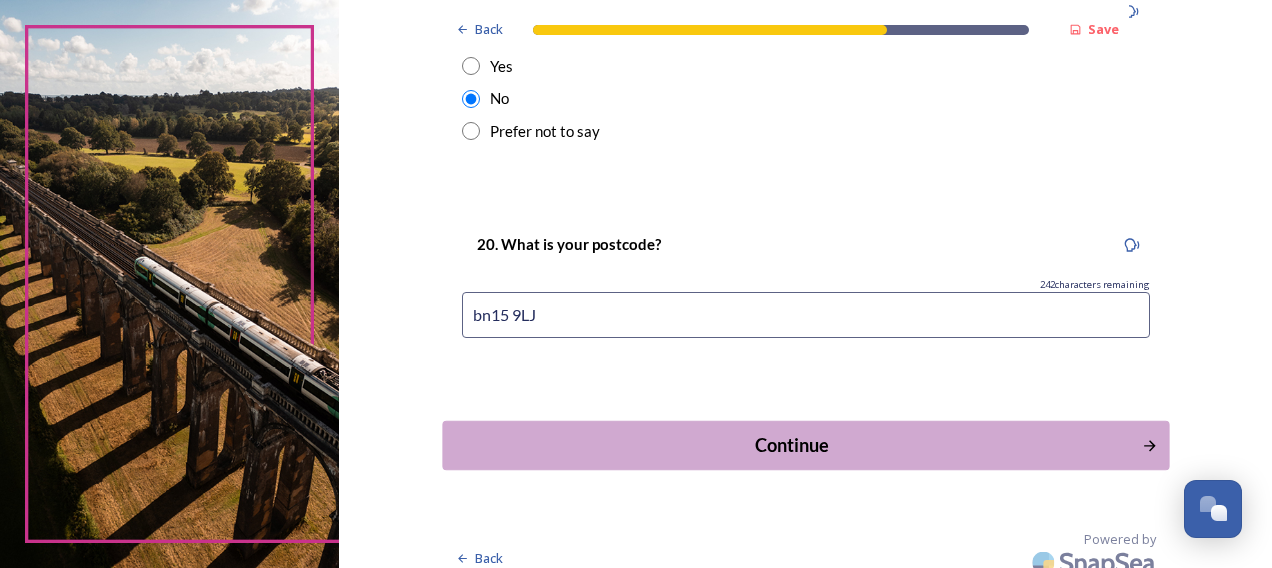 click on "Continue" at bounding box center [791, 445] 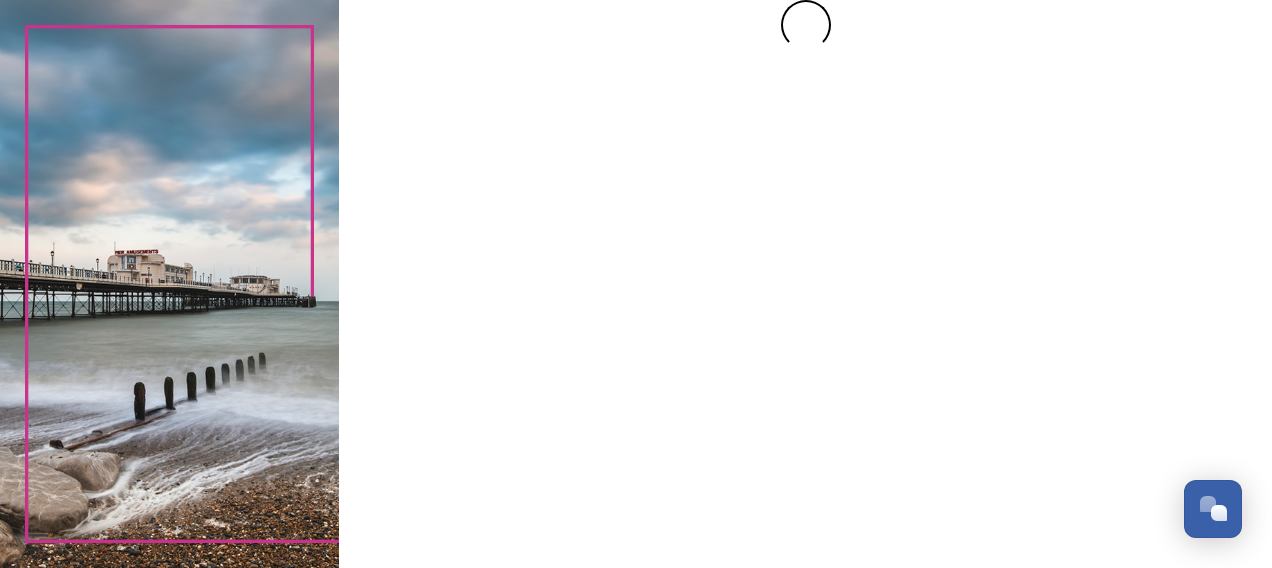 scroll, scrollTop: 0, scrollLeft: 0, axis: both 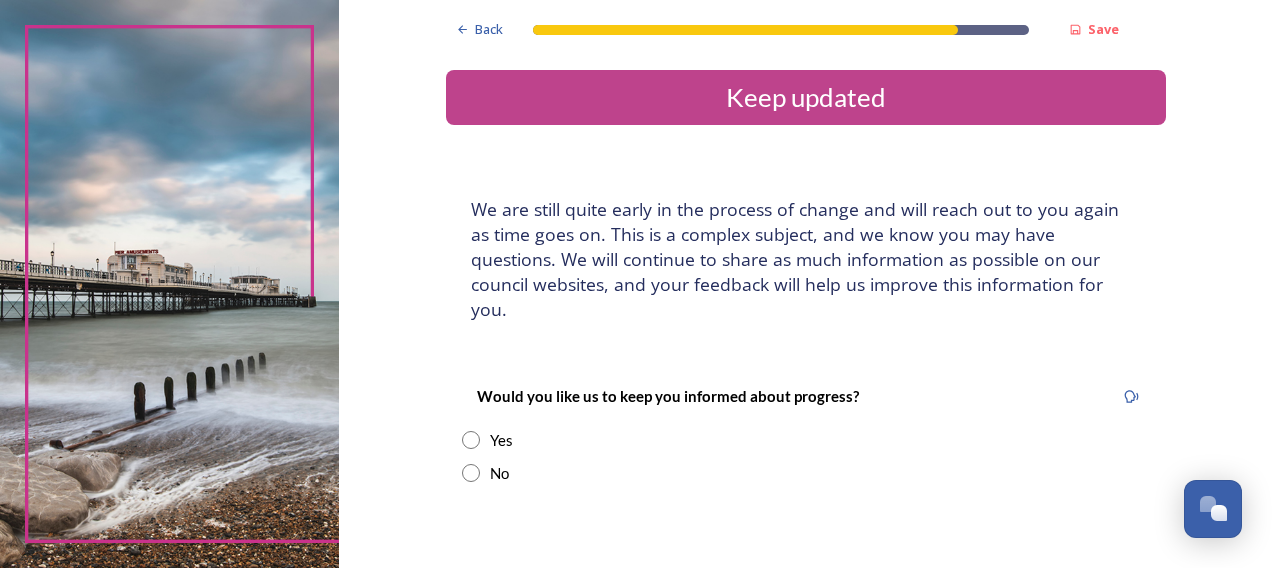 click at bounding box center (471, 473) 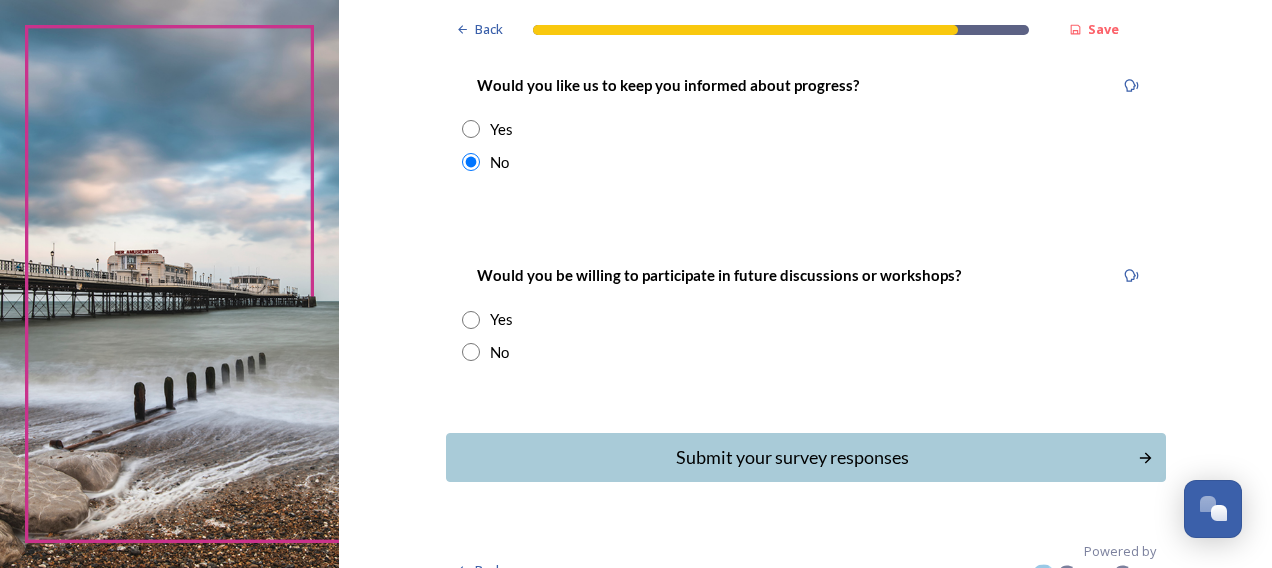 scroll, scrollTop: 316, scrollLeft: 0, axis: vertical 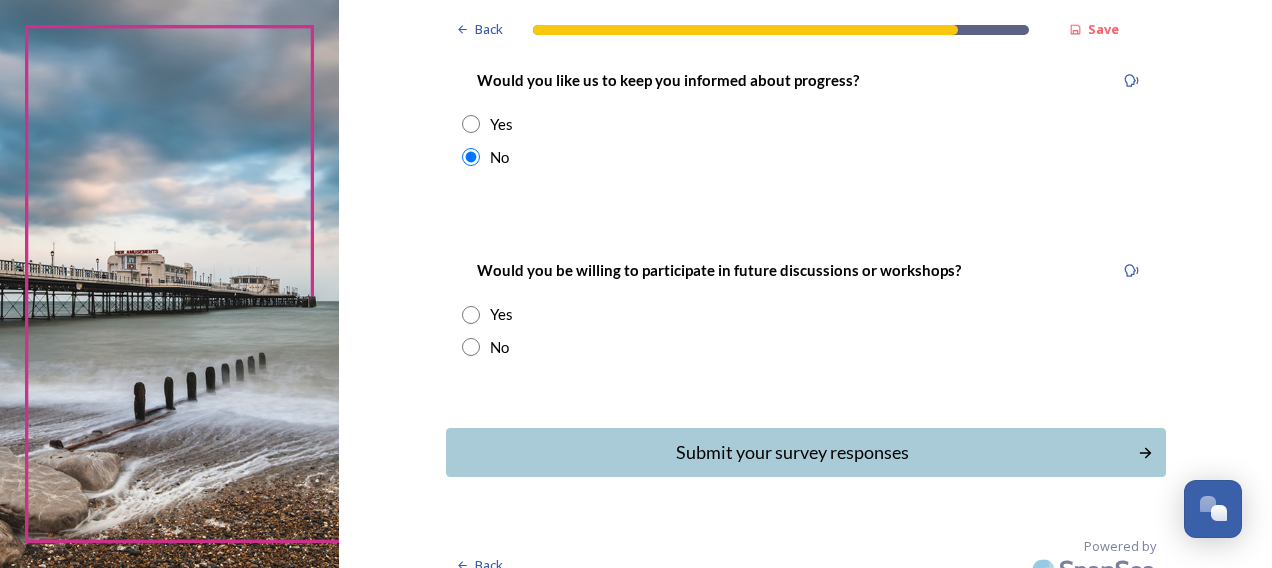 click at bounding box center (471, 315) 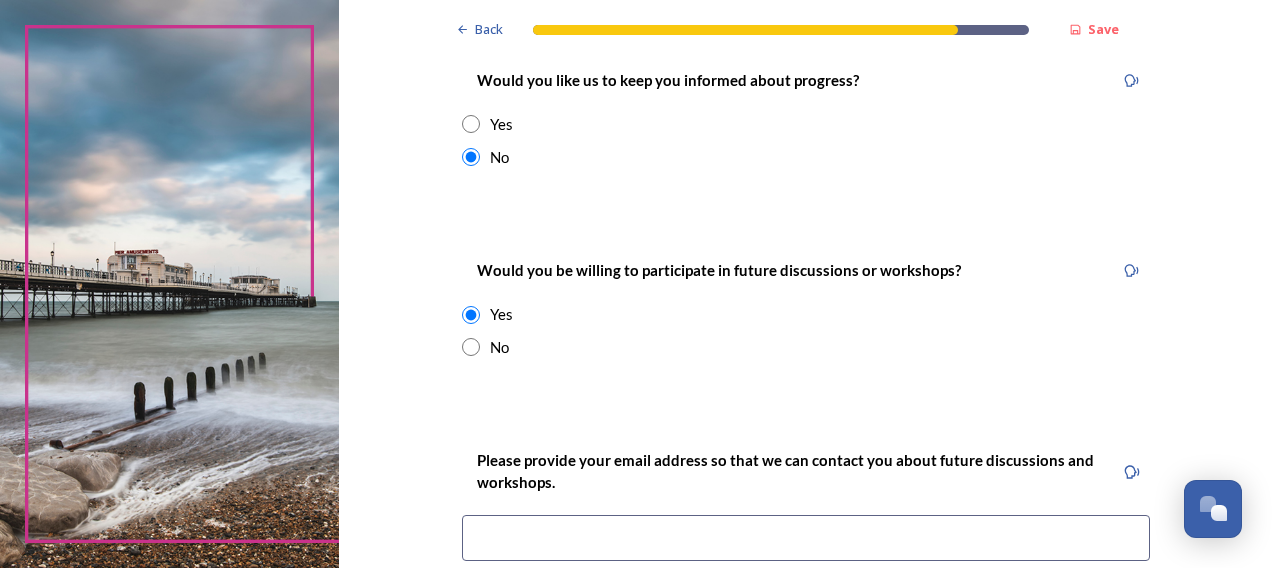 click at bounding box center [471, 347] 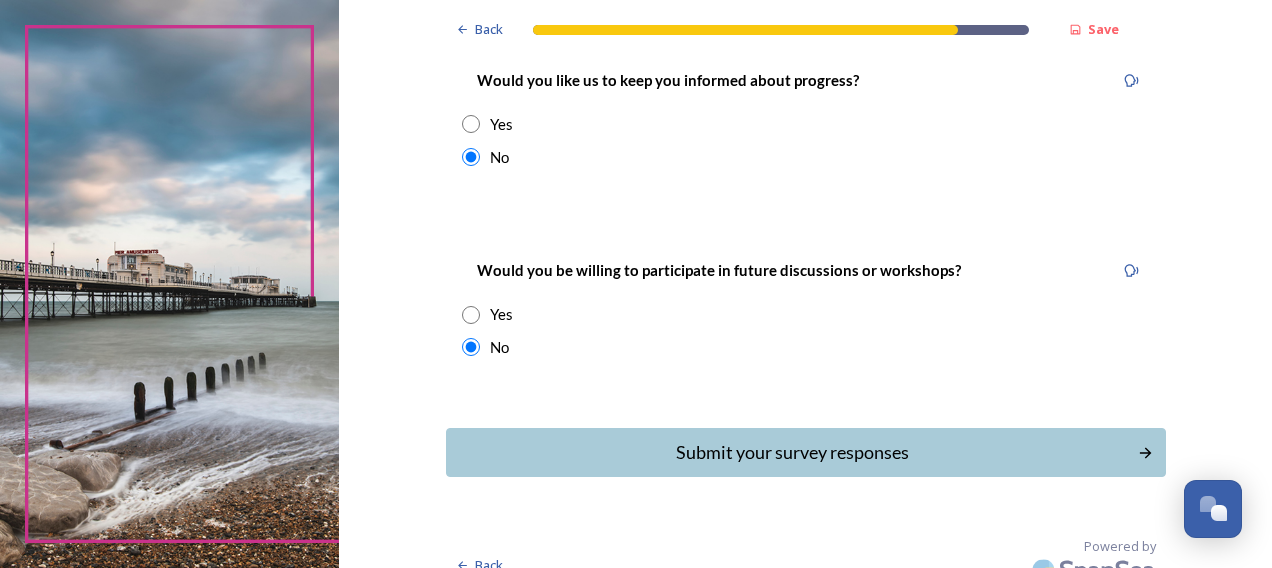 click on "Submit your survey responses" at bounding box center (792, 452) 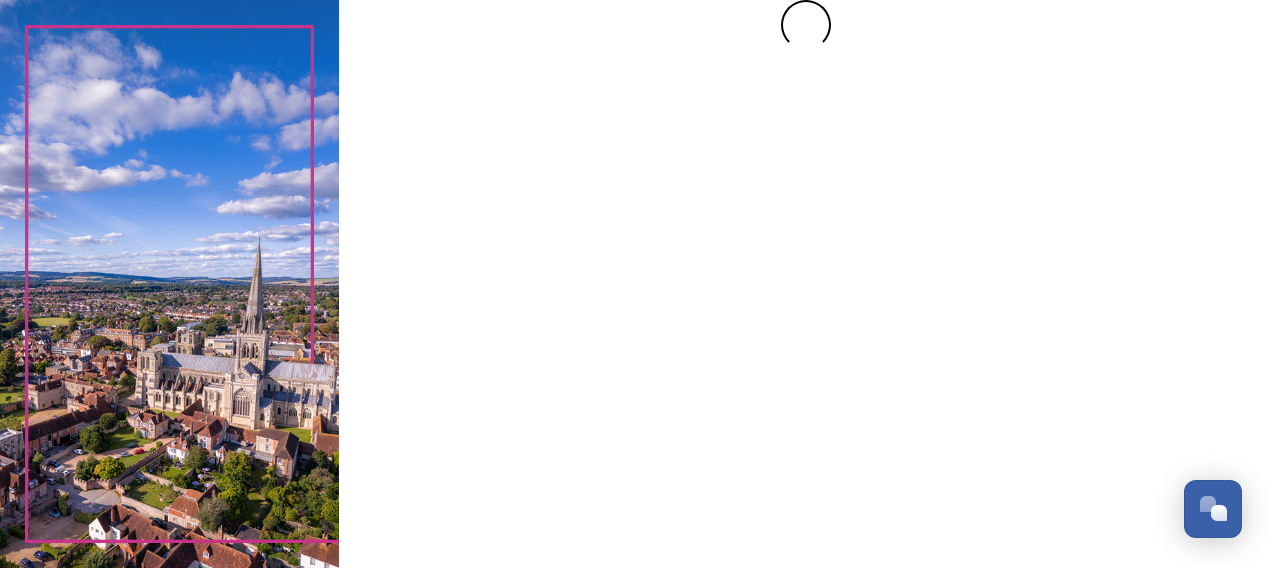 scroll, scrollTop: 0, scrollLeft: 0, axis: both 